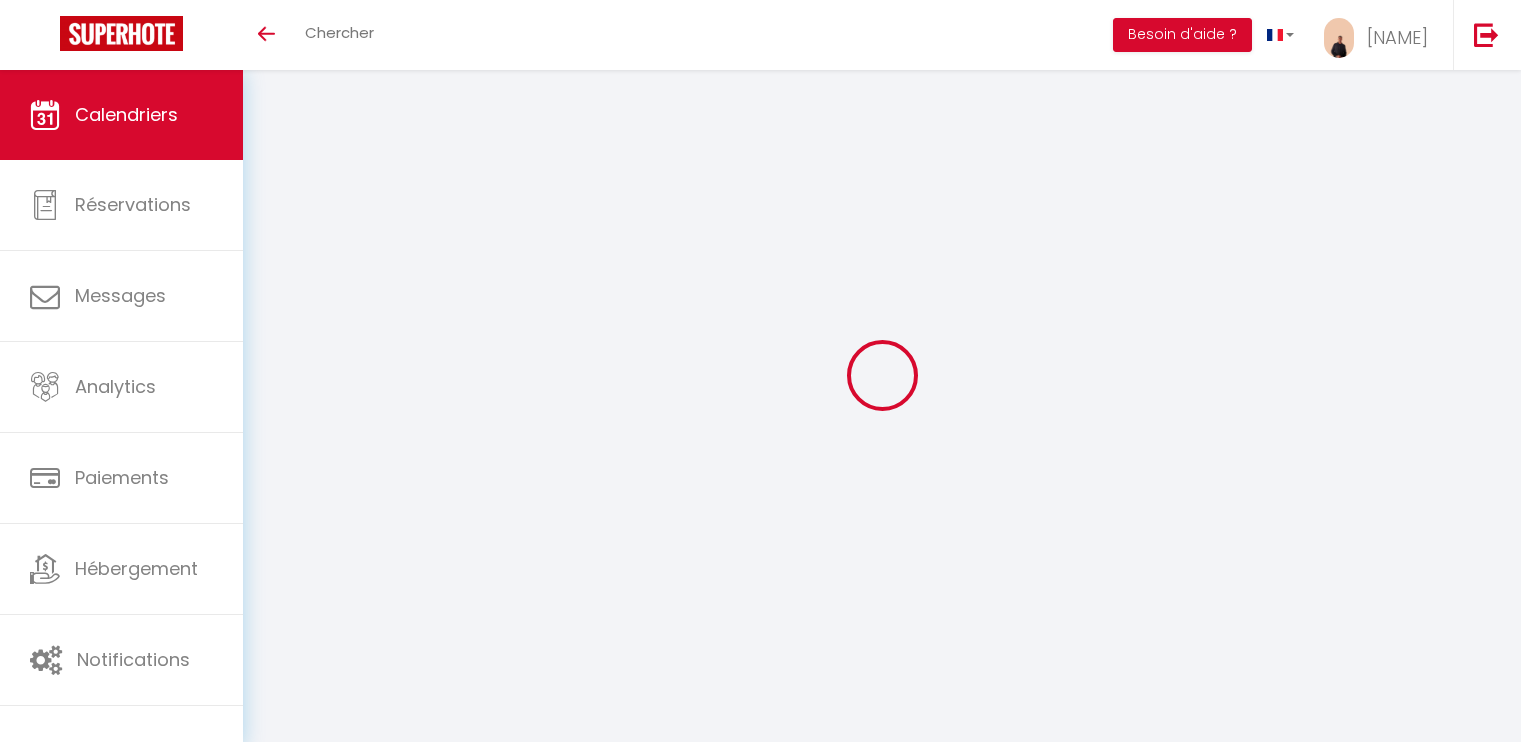 scroll, scrollTop: 0, scrollLeft: 0, axis: both 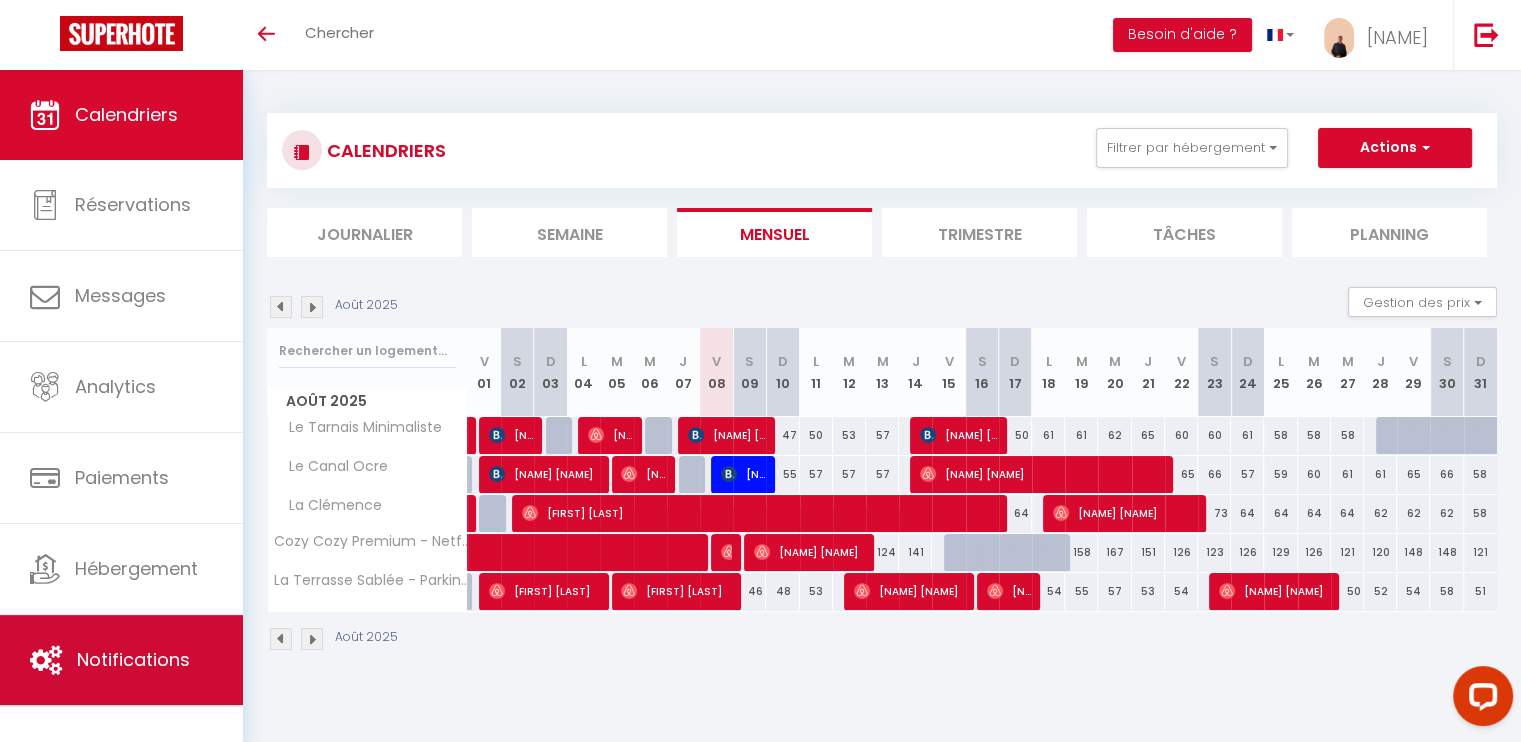 click on "Notifications" at bounding box center [133, 659] 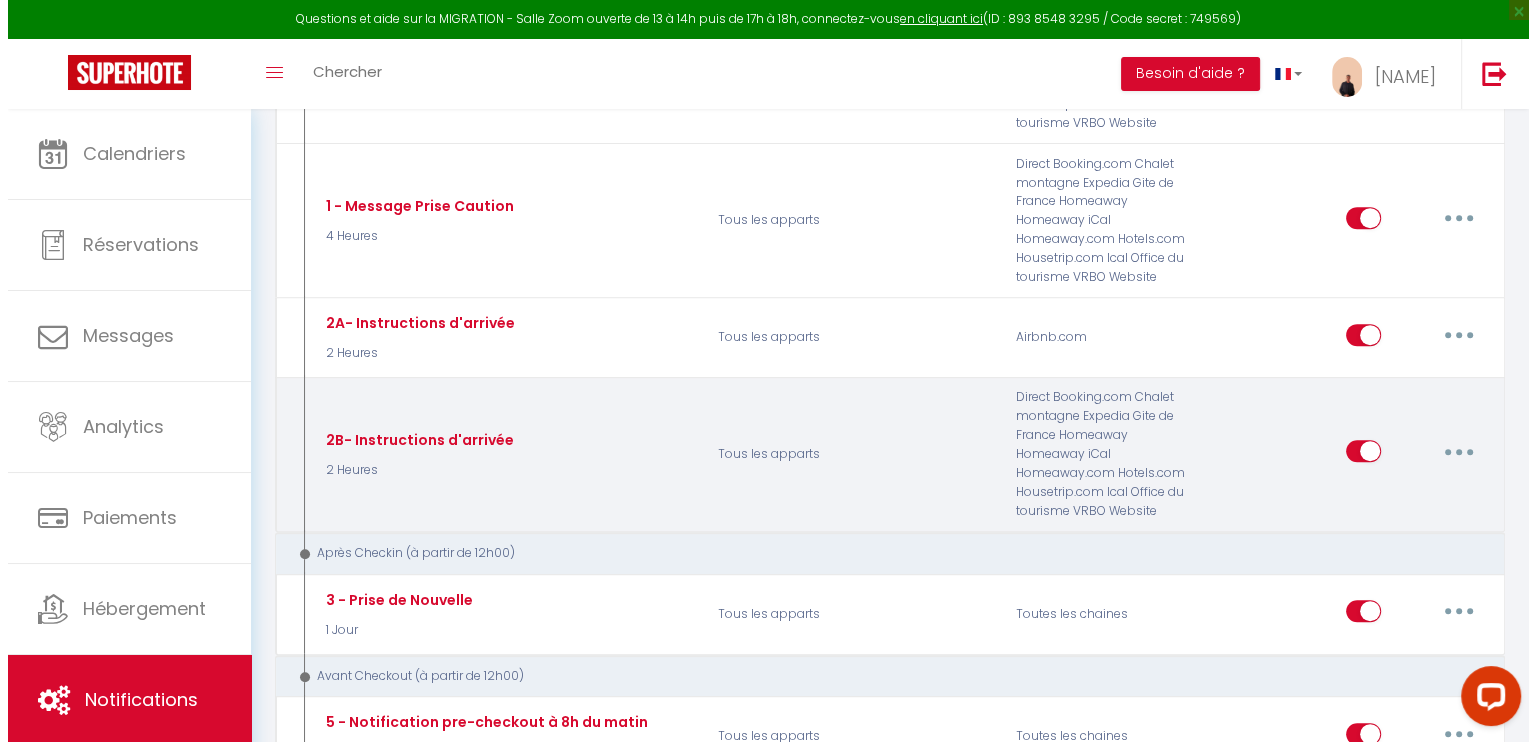 scroll, scrollTop: 760, scrollLeft: 0, axis: vertical 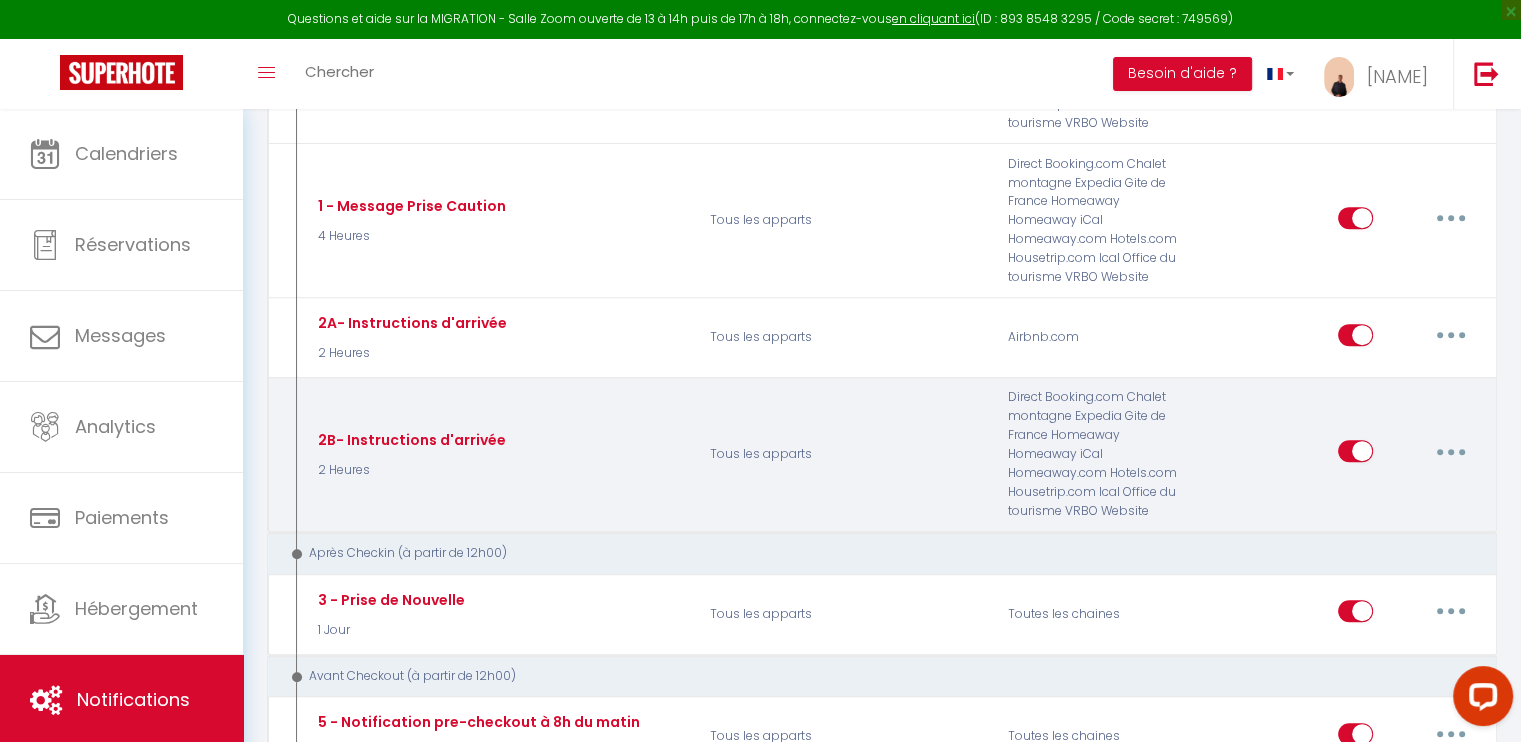 click at bounding box center (1451, 451) 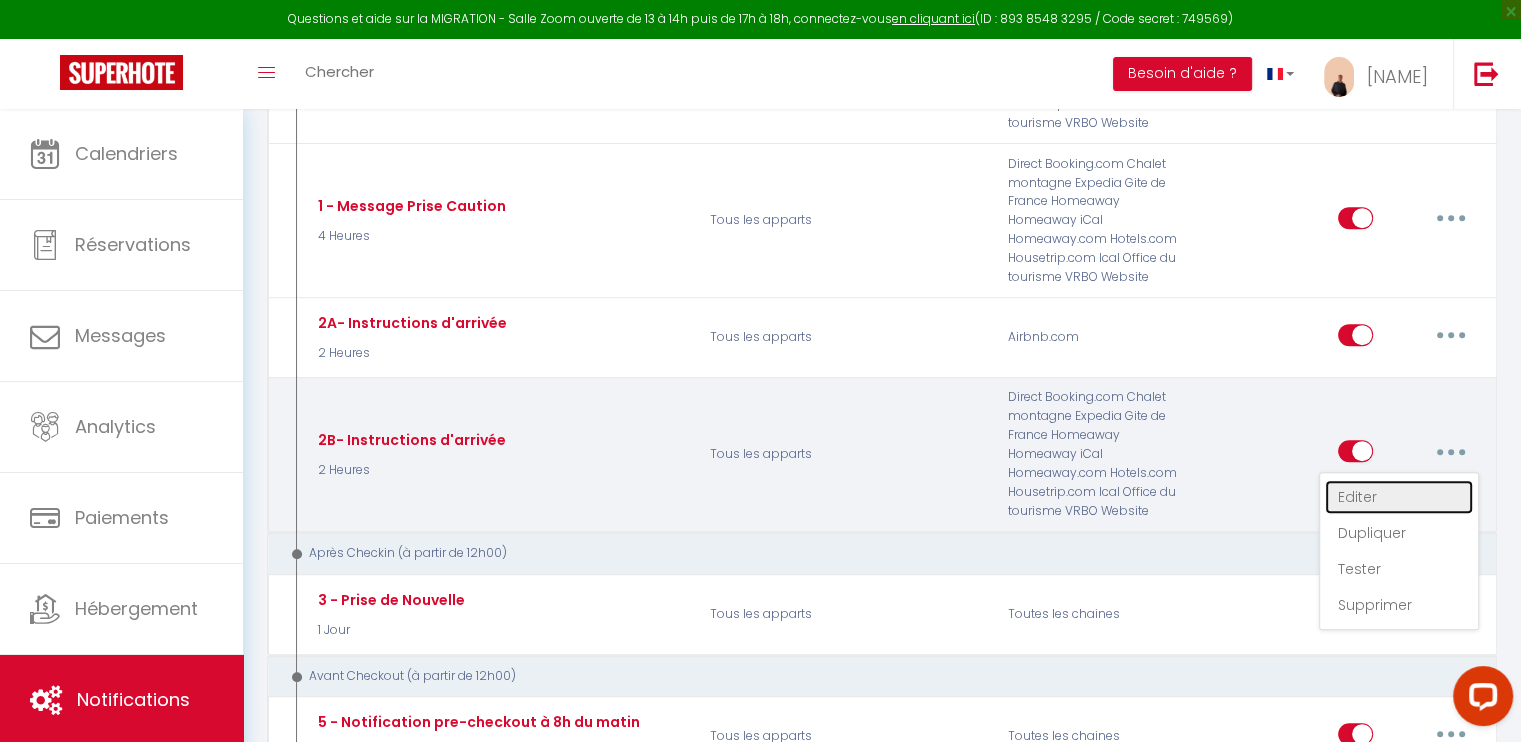 click on "Editer" at bounding box center [1399, 497] 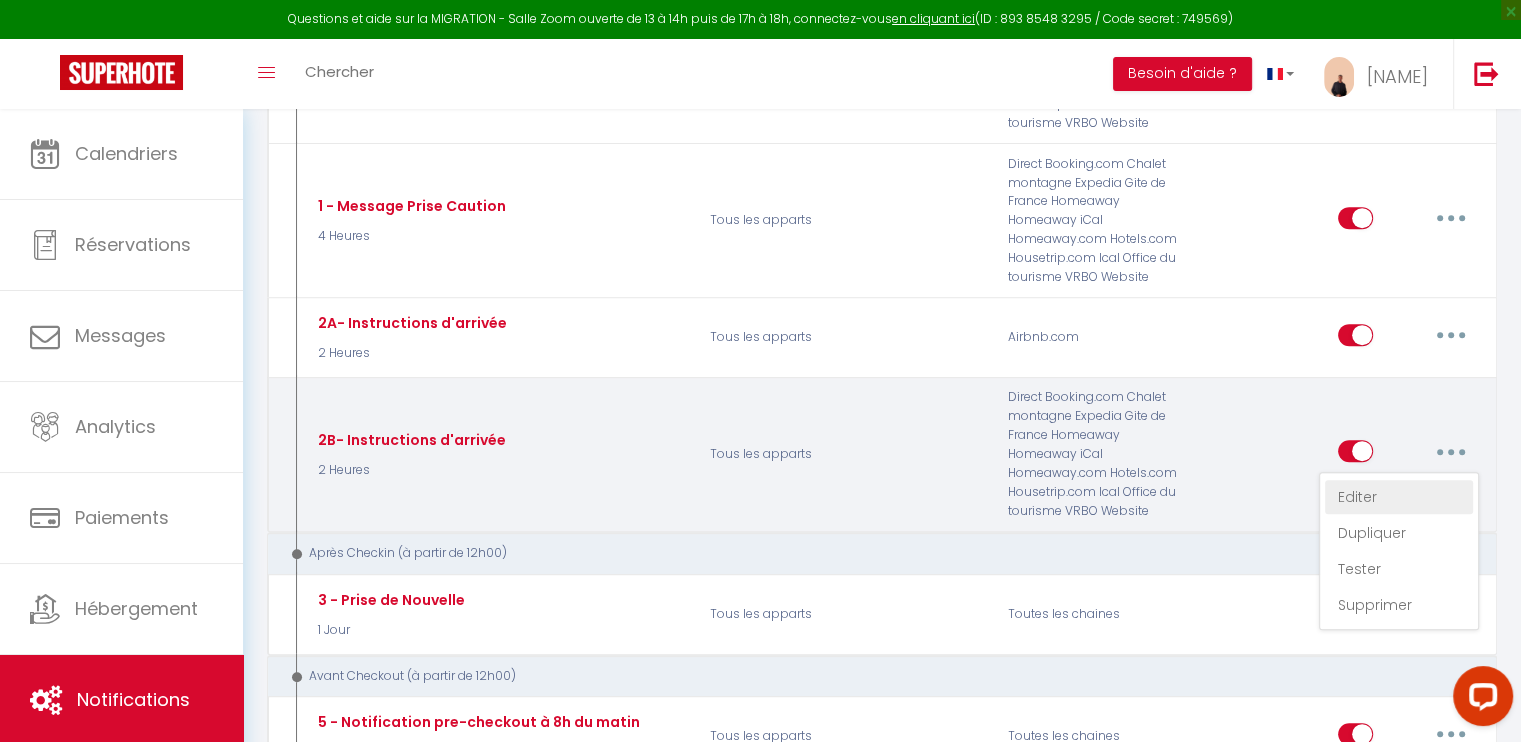 radio on "true" 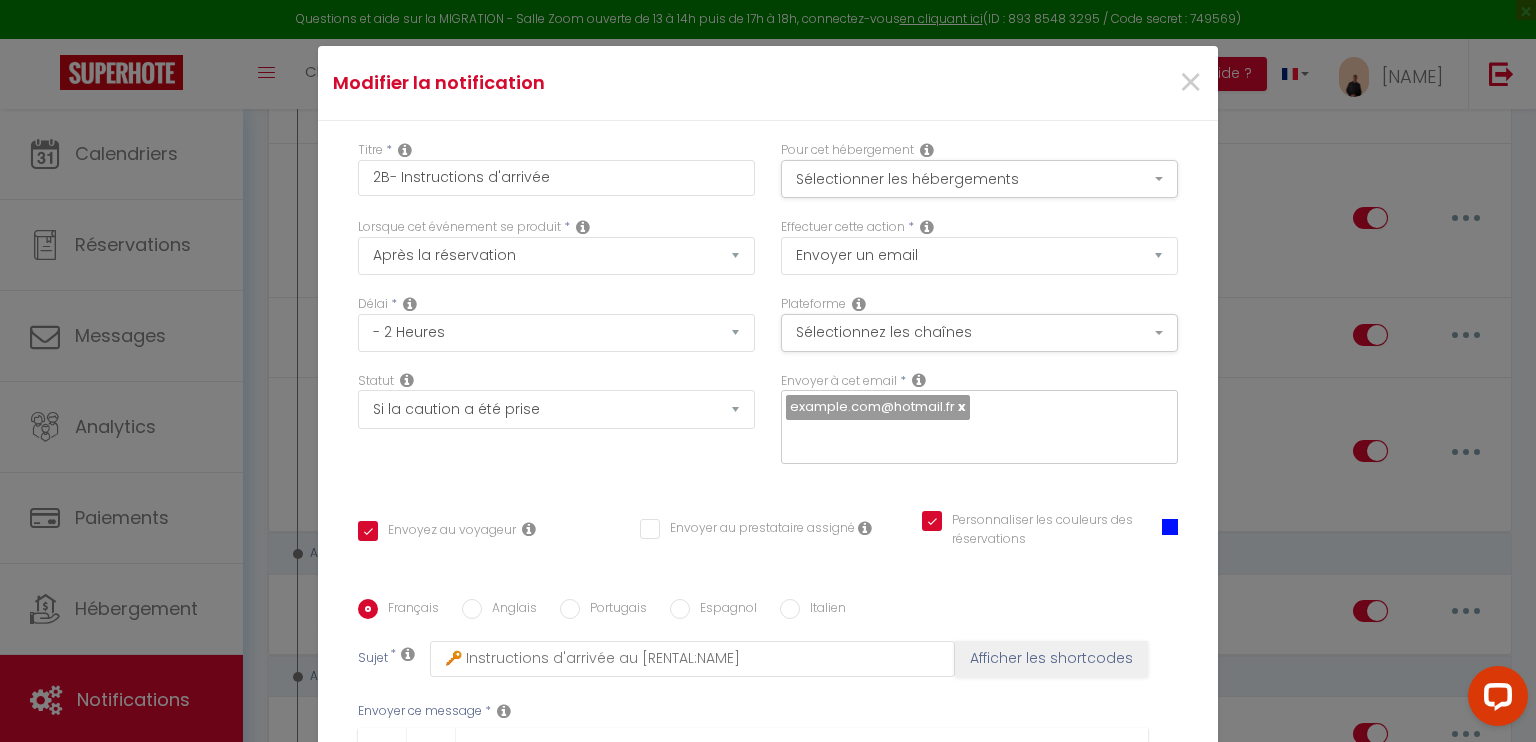 scroll, scrollTop: 372, scrollLeft: 0, axis: vertical 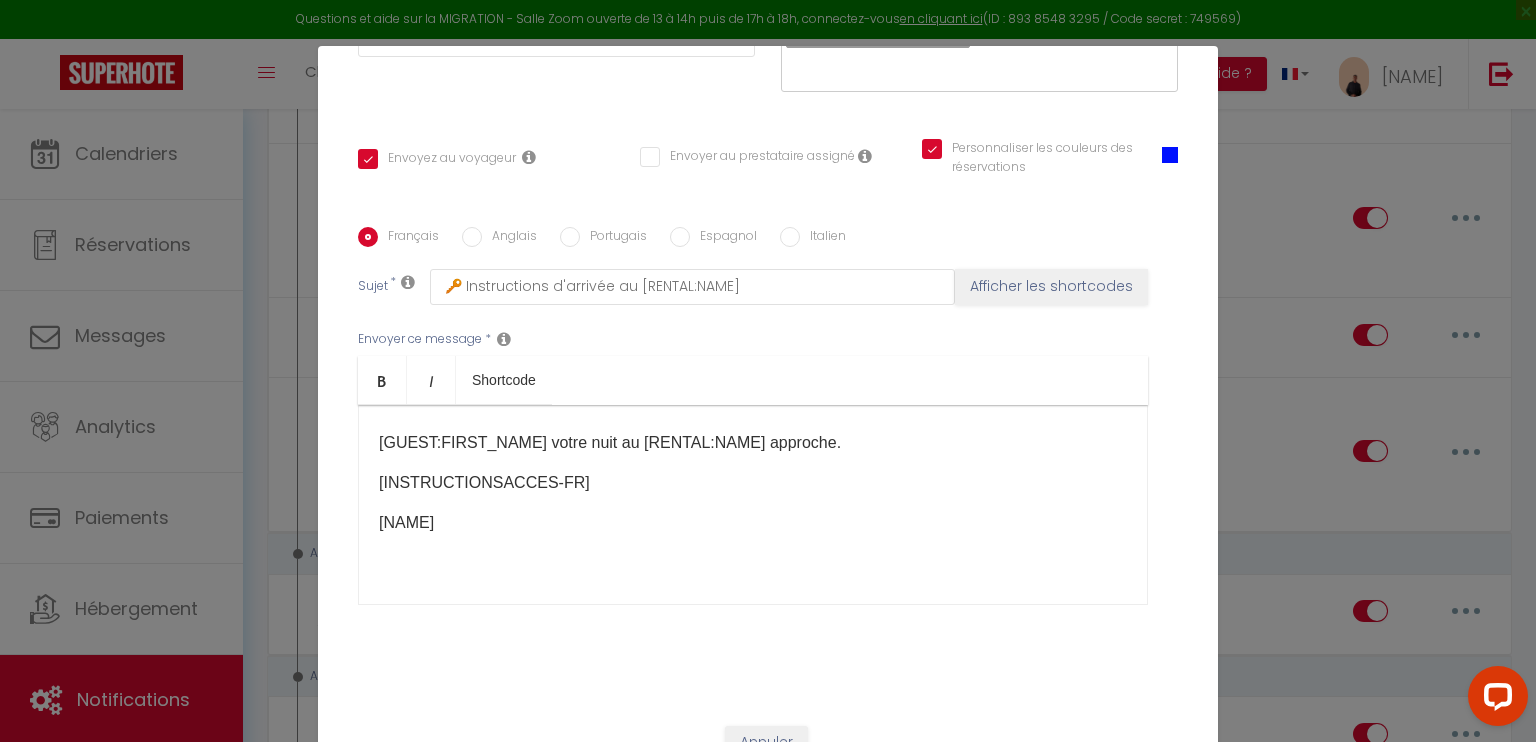 click on "<span>[GUEST:FIRST_NAME]</span> votre nuit au [RENTAL:NAME]<span> approche. [INSTRUCTIONSACCES-FR]</span><span></span><span>[NAME]</span><span></span><span></span>" at bounding box center [753, 505] 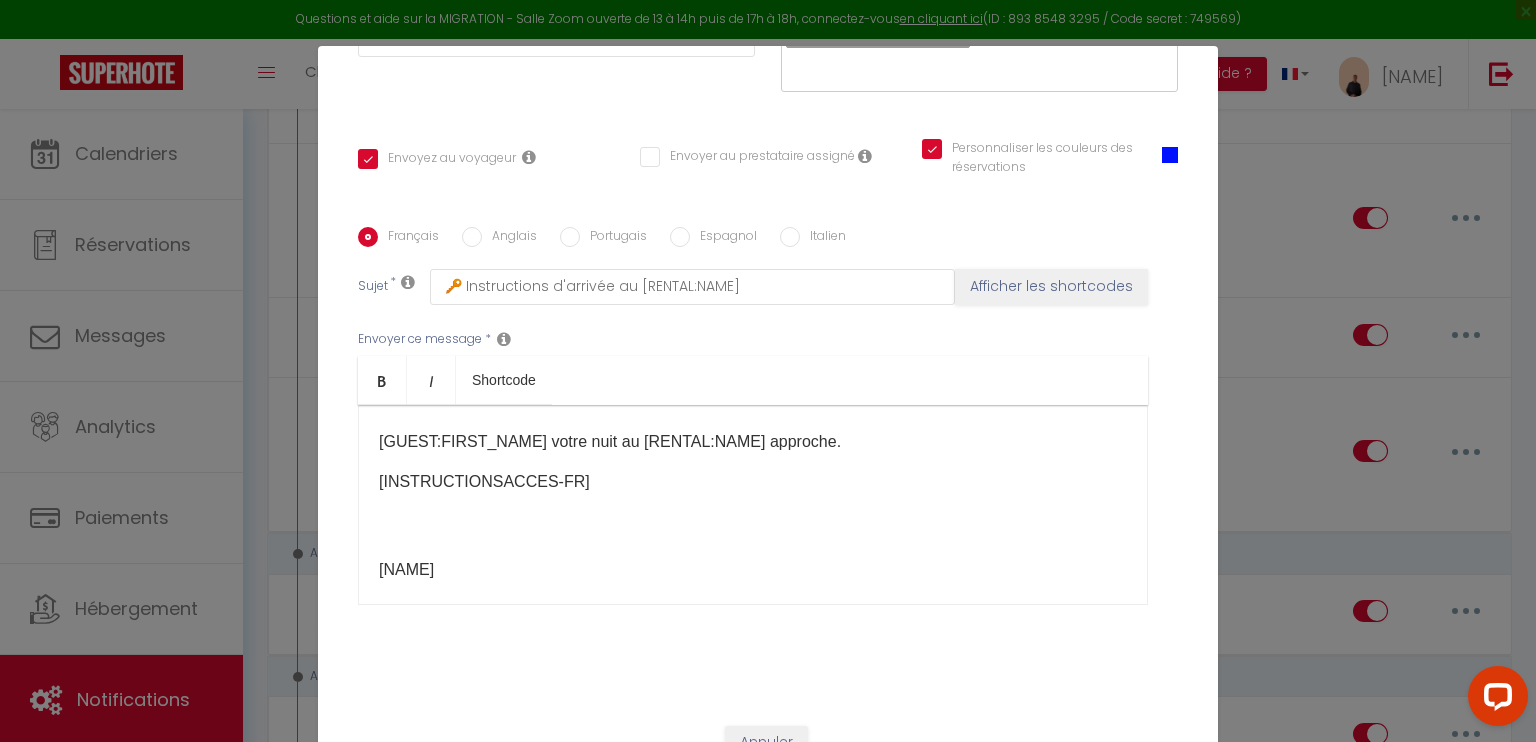 scroll, scrollTop: 12, scrollLeft: 0, axis: vertical 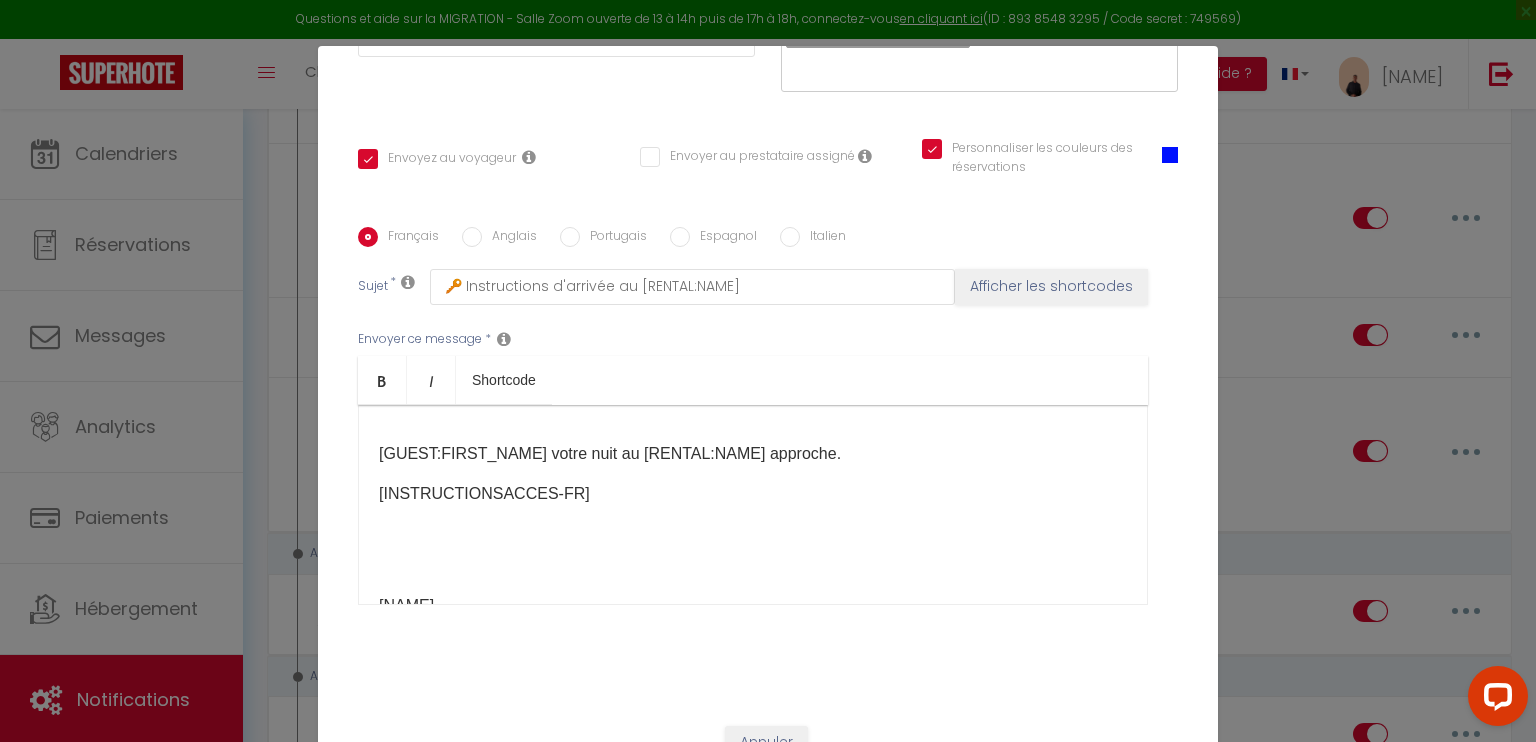 click on "[INSTRUCTIONSACCES-FR]​​ ​" at bounding box center (753, 530) 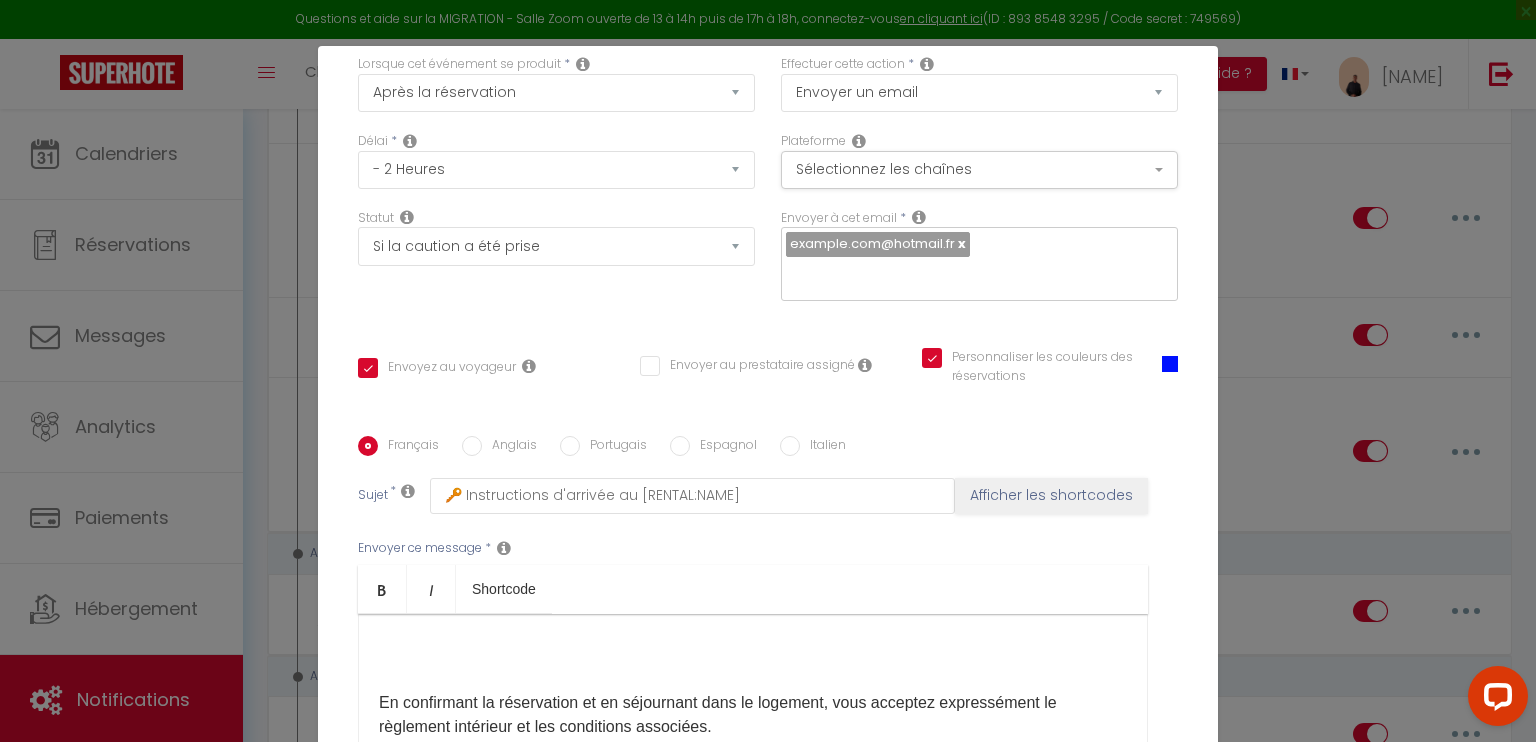 scroll, scrollTop: 372, scrollLeft: 0, axis: vertical 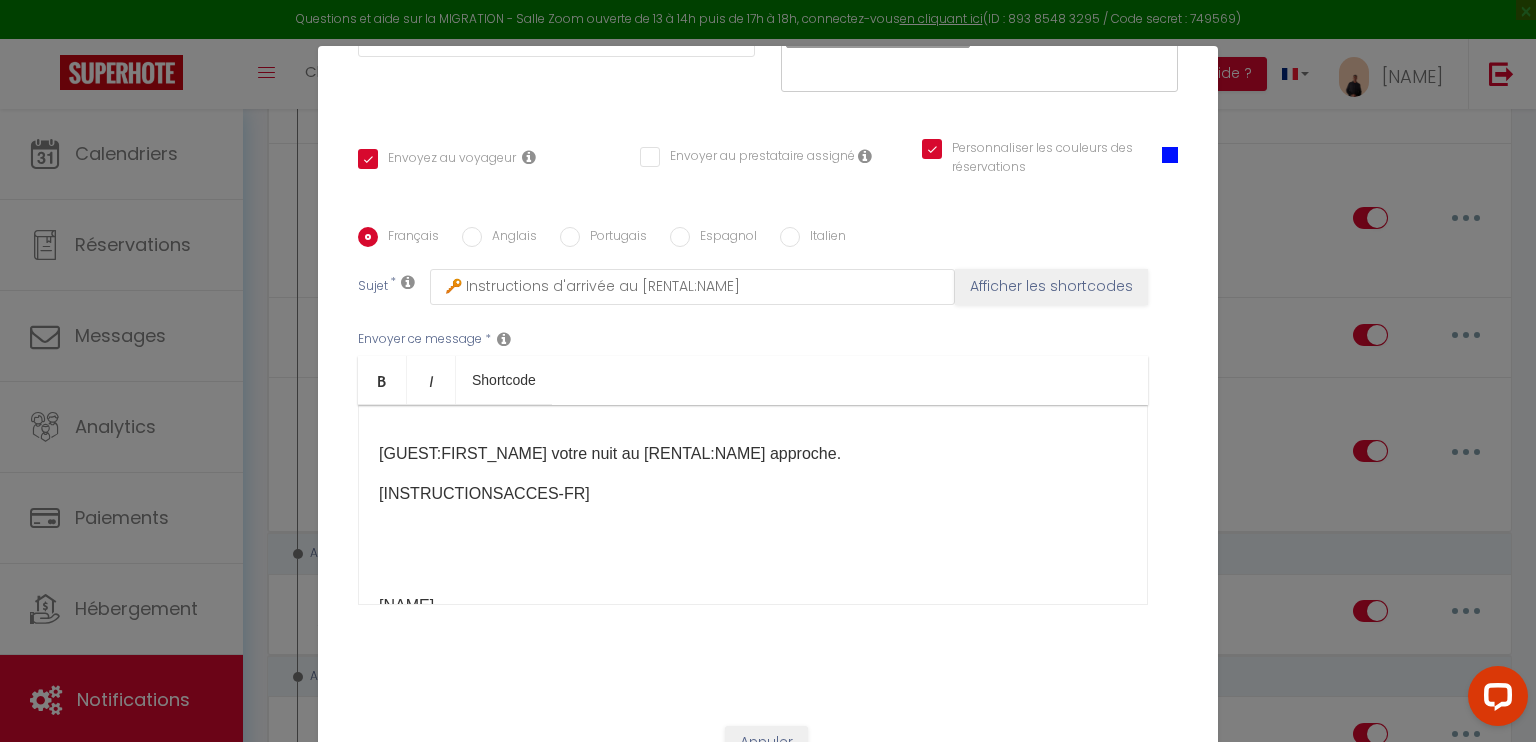 click on "[INSTRUCTIONSACCES-FR]​​ ​ ​" at bounding box center [753, 530] 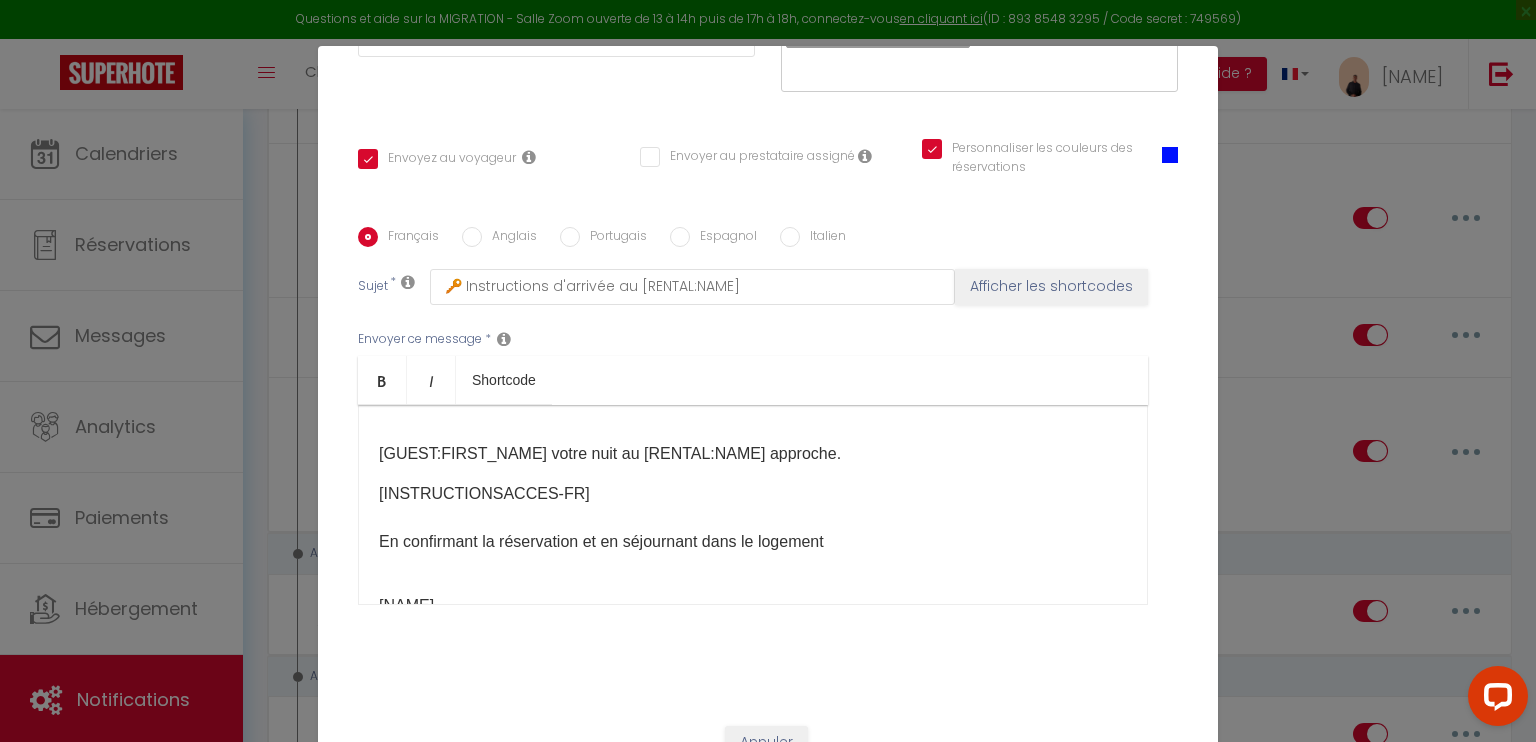 click on "[INSTRUCTIONSACCES-FR]​​ ​En confirmant la réservation et en séjournant dans le logement  ​" at bounding box center (753, 530) 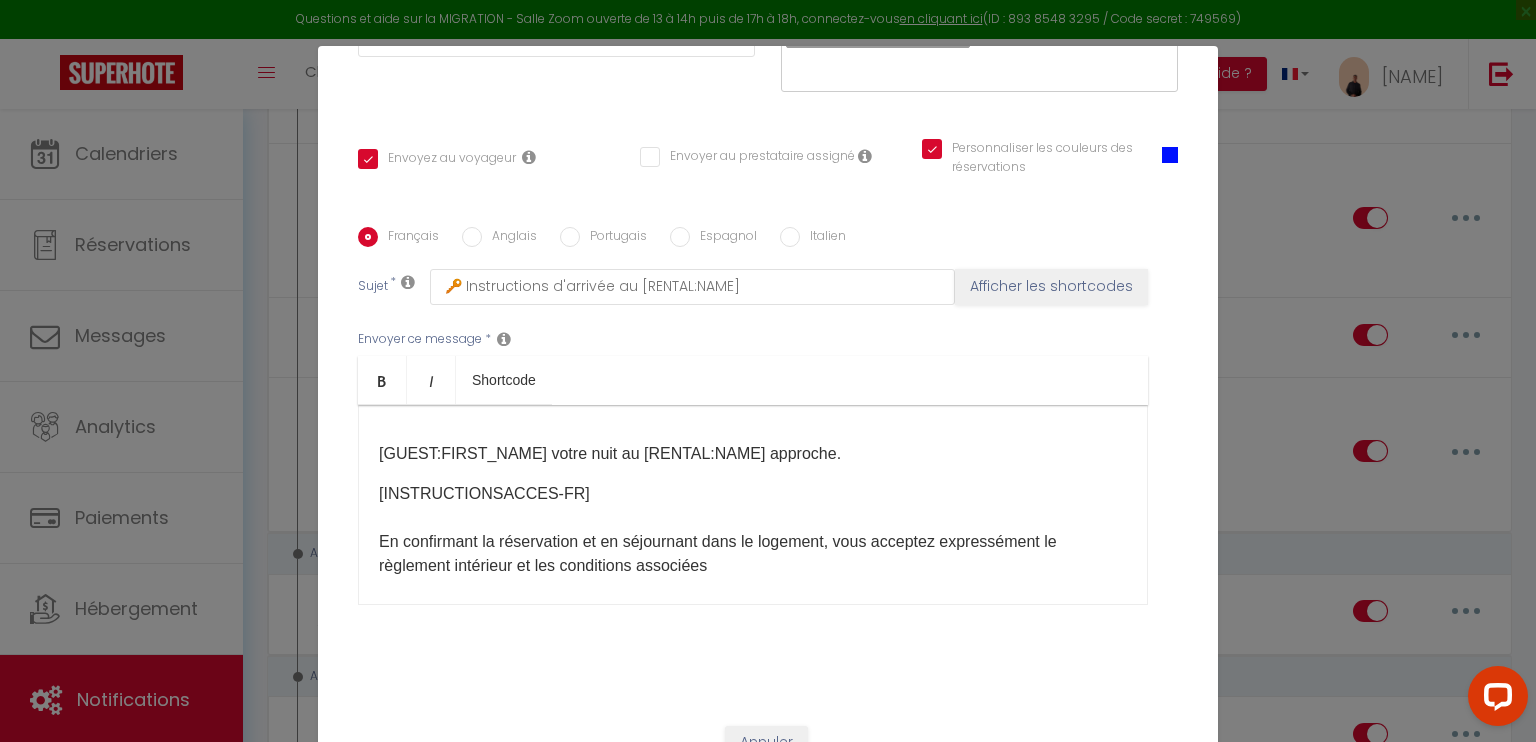 scroll, scrollTop: 96, scrollLeft: 0, axis: vertical 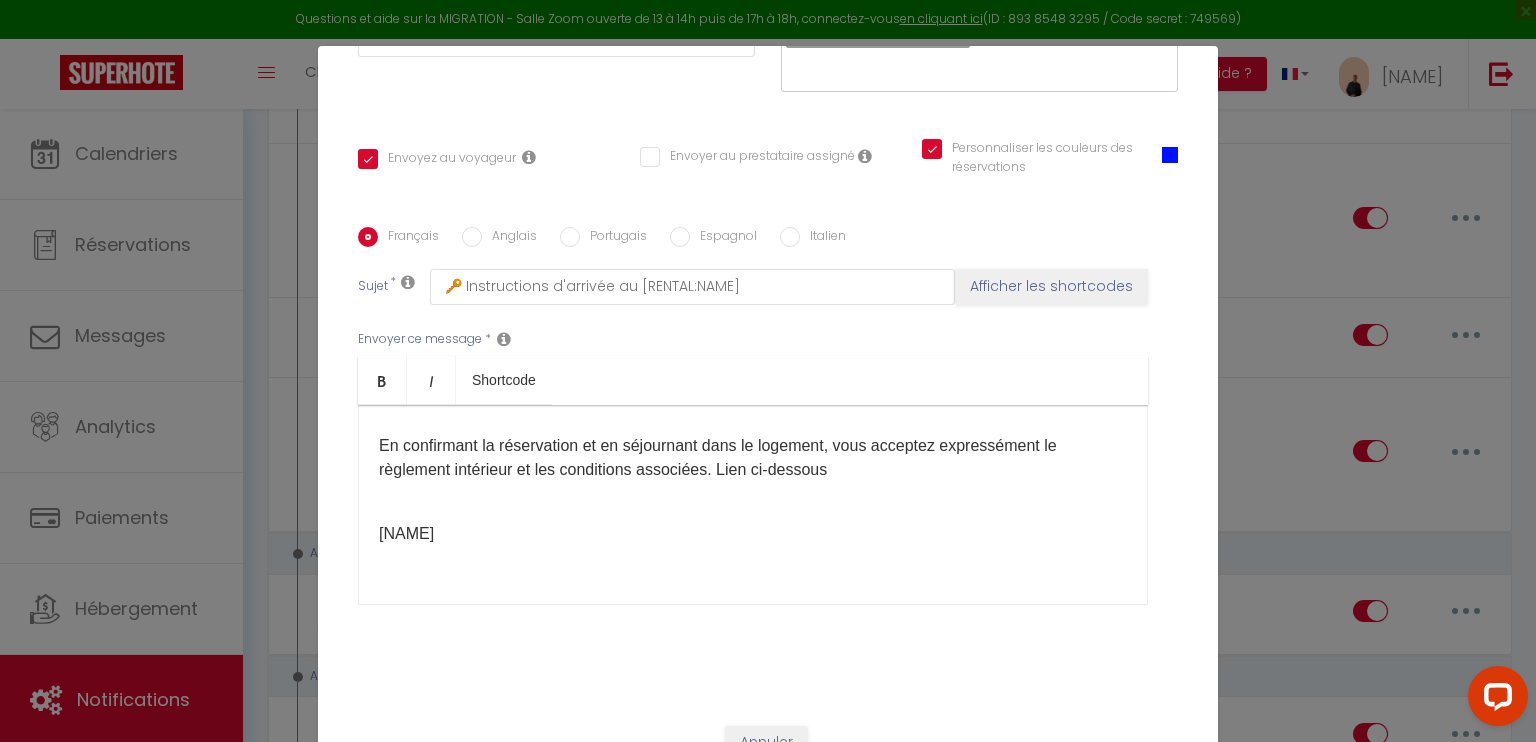 click on "[INSTRUCTIONSACCES-FR]​​ ​En confirmant la réservation et en séjournant dans le logement, vous acceptez expressément le règlement intérieur et les conditions associées. Lien ci-dessous  ​" at bounding box center (753, 446) 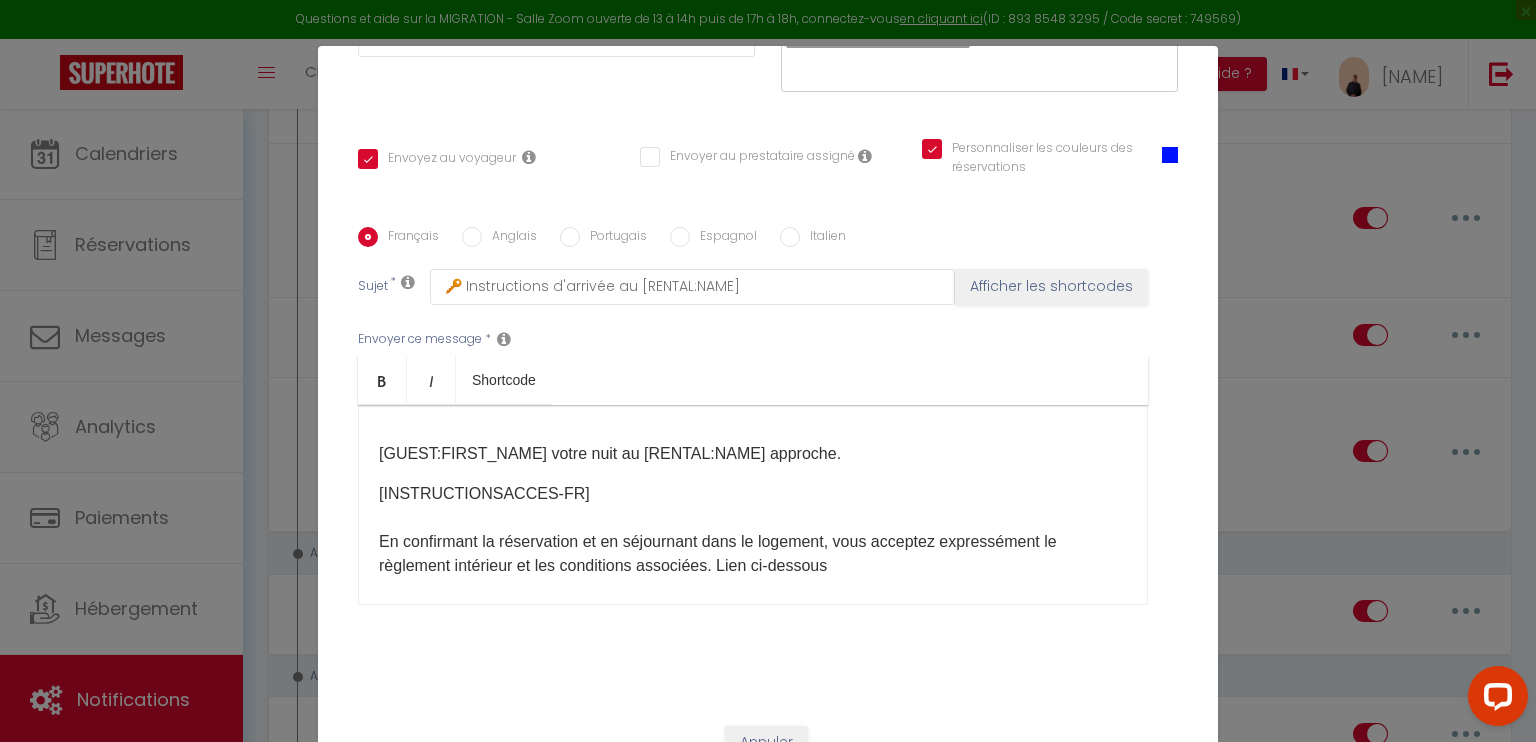 scroll, scrollTop: 113, scrollLeft: 0, axis: vertical 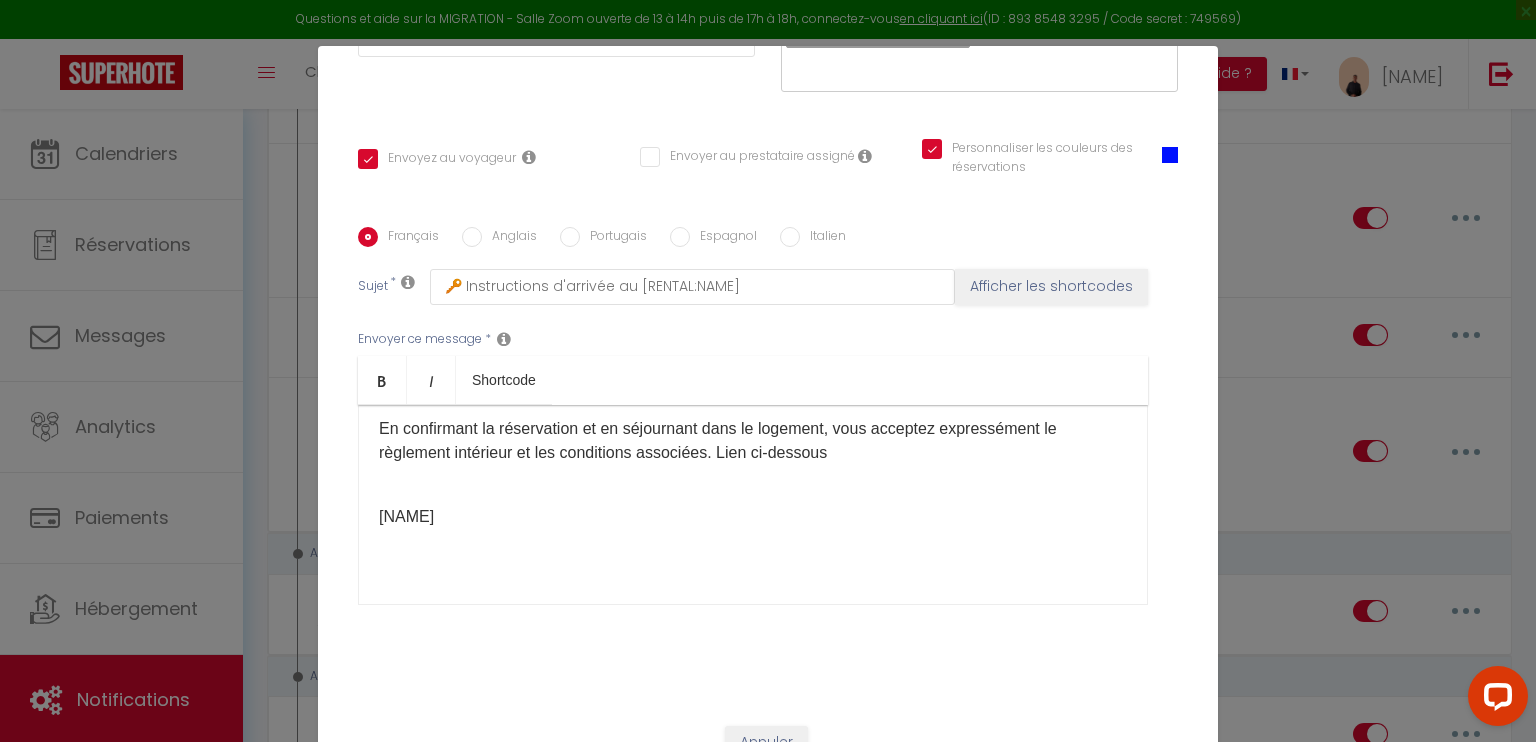 drag, startPoint x: 829, startPoint y: 431, endPoint x: 712, endPoint y: 433, distance: 117.01709 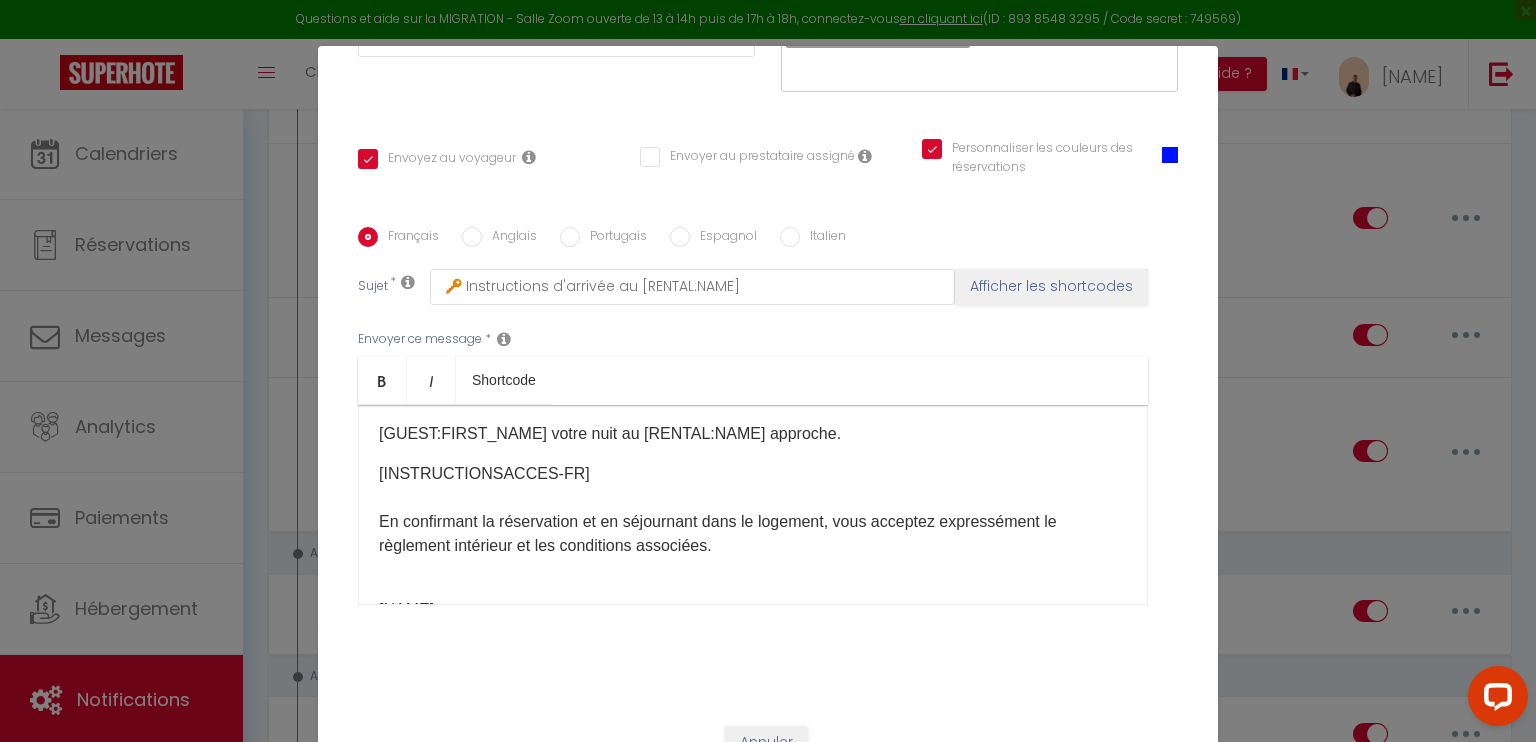scroll, scrollTop: 0, scrollLeft: 0, axis: both 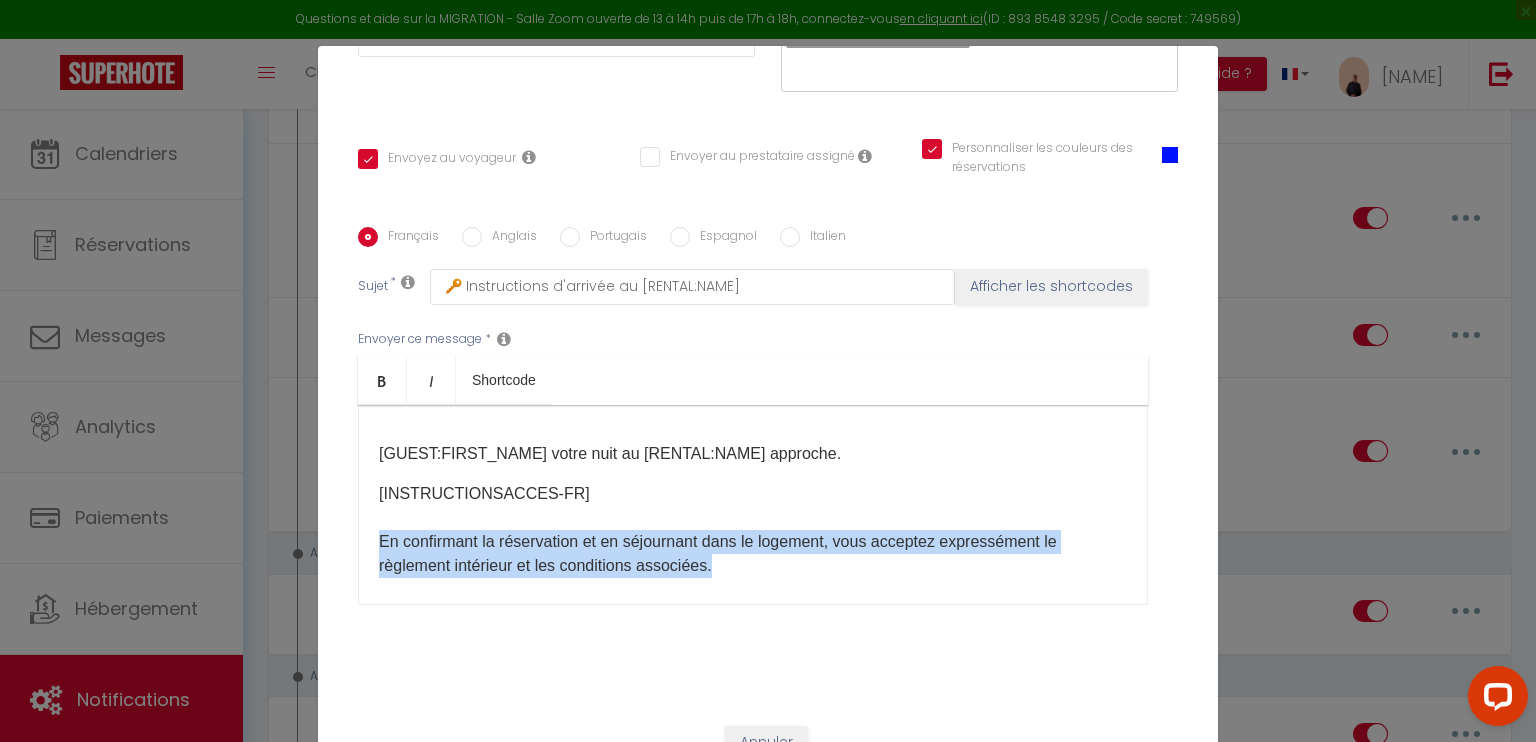 drag, startPoint x: 720, startPoint y: 537, endPoint x: 365, endPoint y: 507, distance: 356.26535 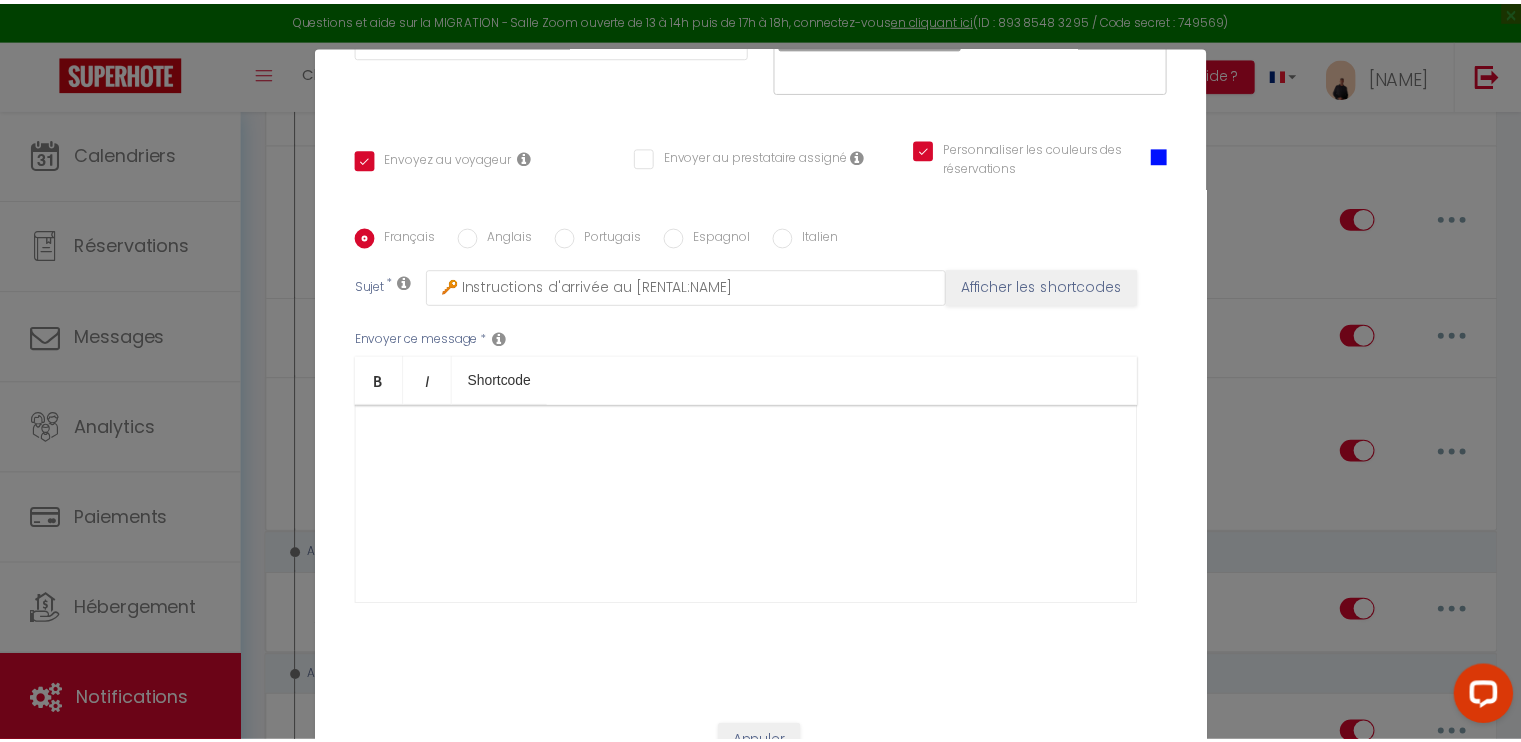 scroll, scrollTop: 400, scrollLeft: 0, axis: vertical 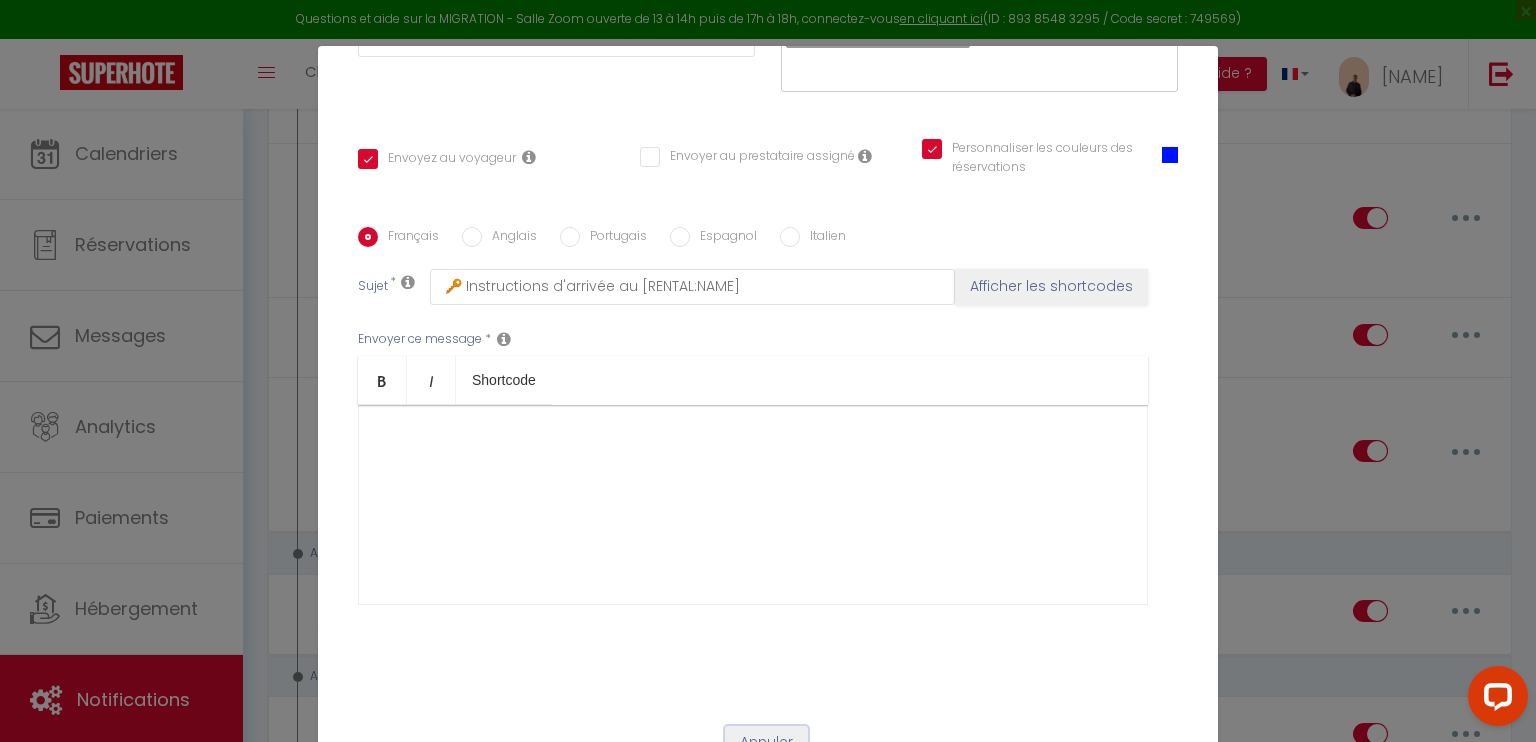 click on "Annuler" at bounding box center [766, 743] 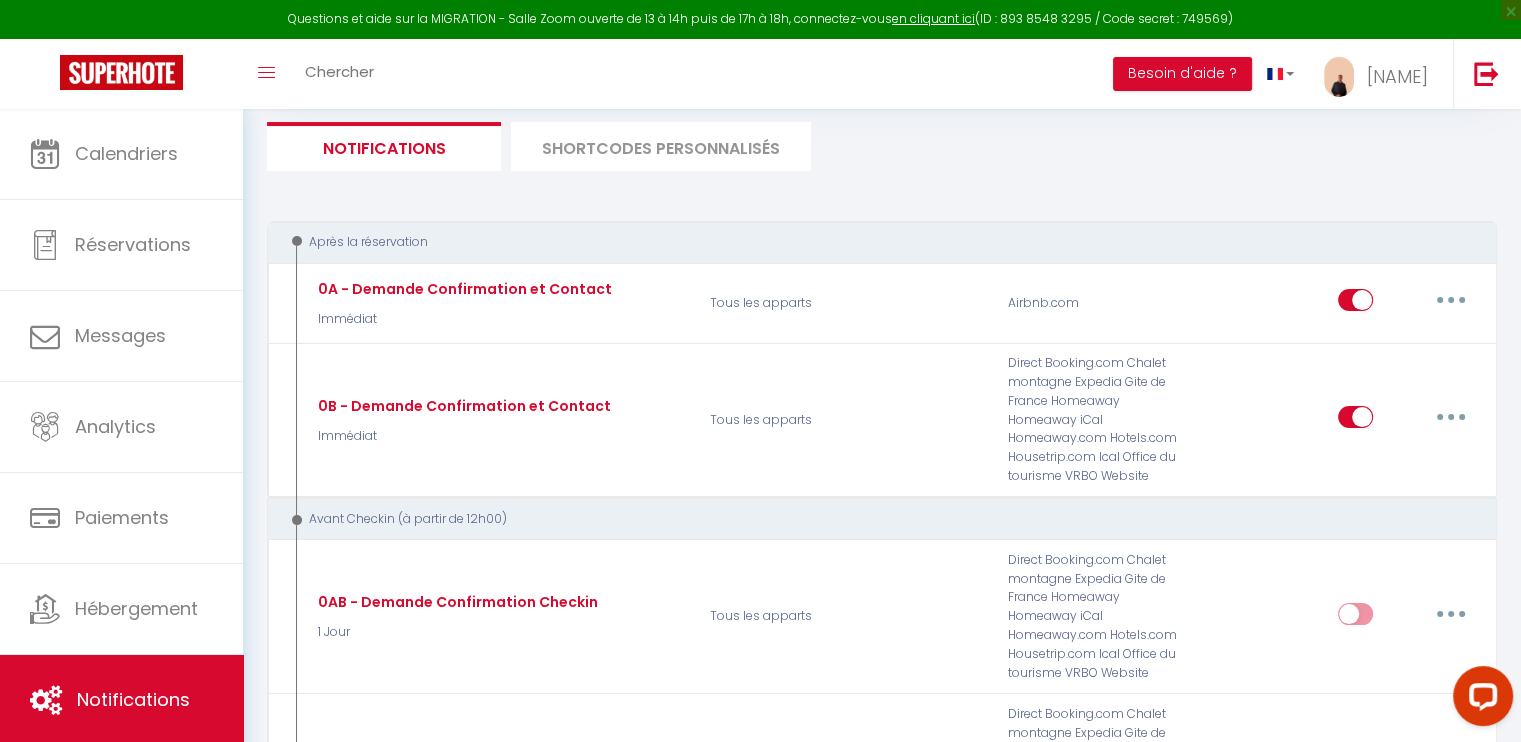 scroll, scrollTop: 0, scrollLeft: 0, axis: both 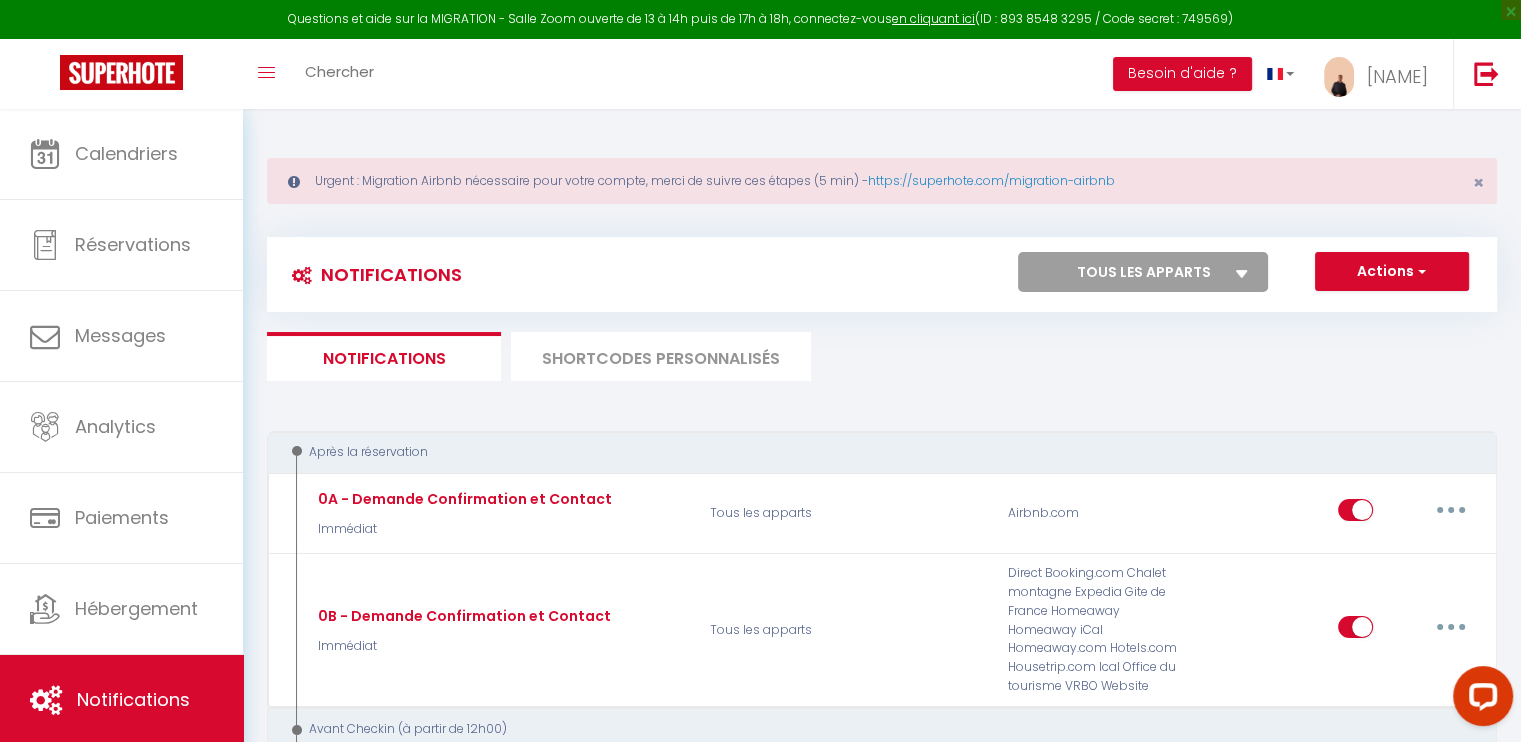 click on "SHORTCODES PERSONNALISÉS" at bounding box center (661, 356) 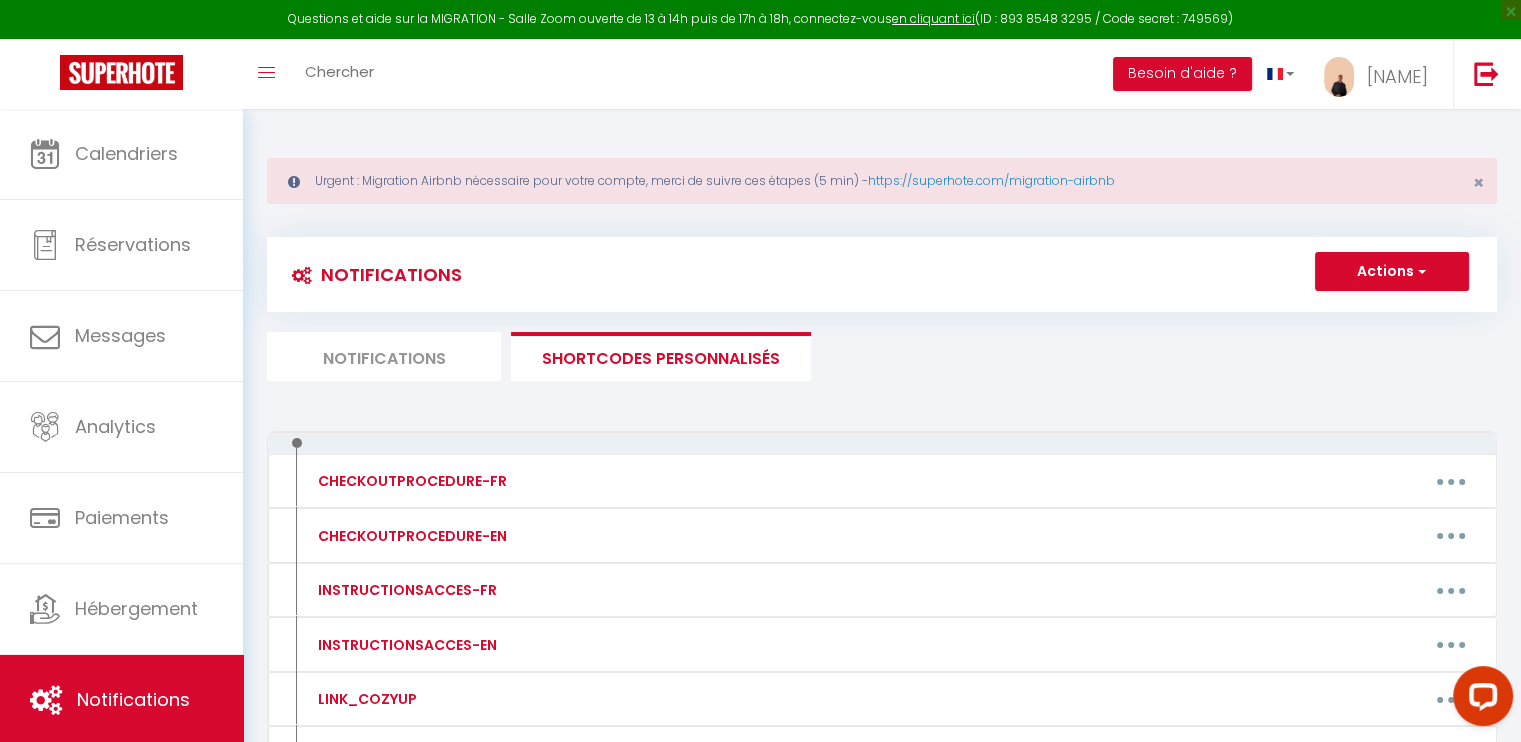 scroll, scrollTop: 220, scrollLeft: 0, axis: vertical 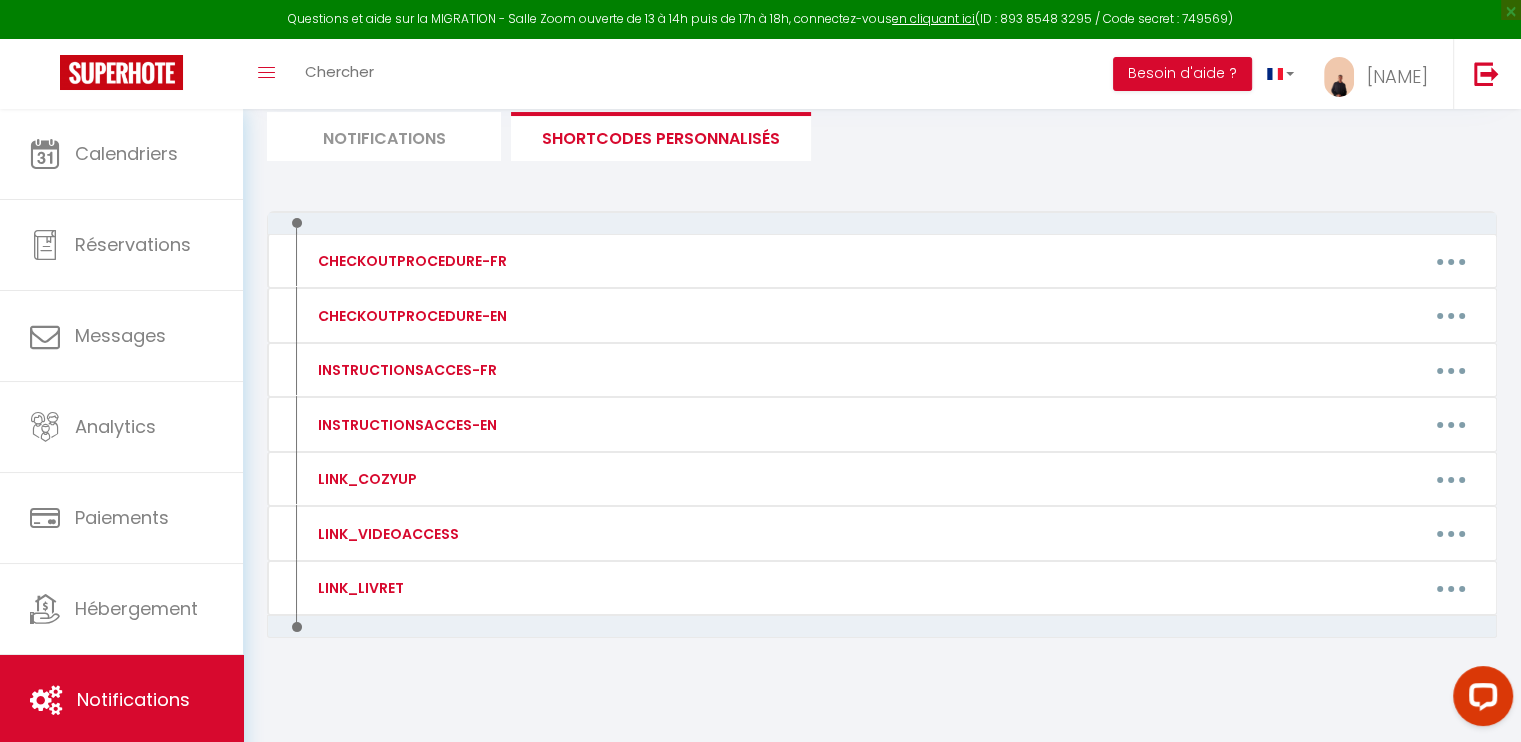 click on "Notifications" at bounding box center [384, 136] 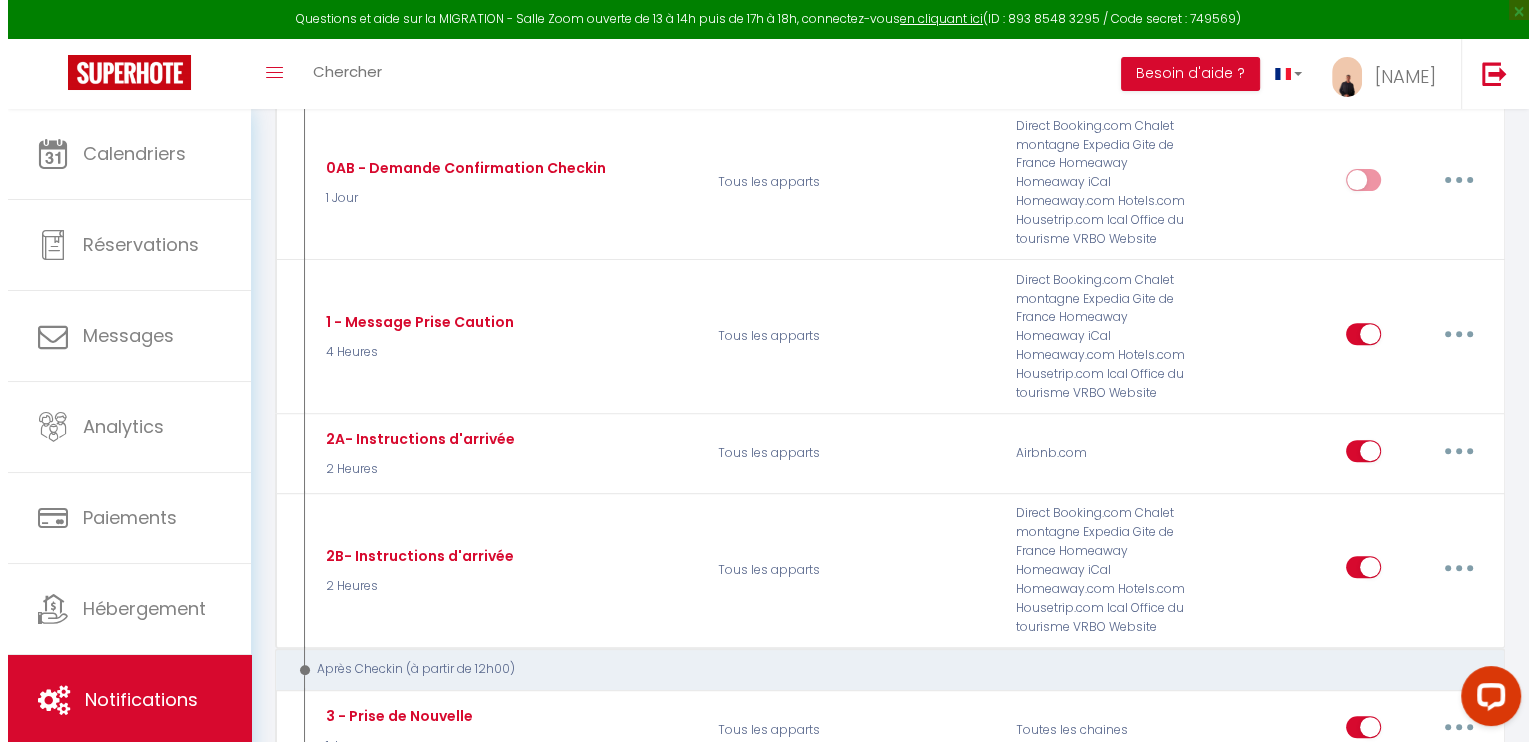 scroll, scrollTop: 764, scrollLeft: 0, axis: vertical 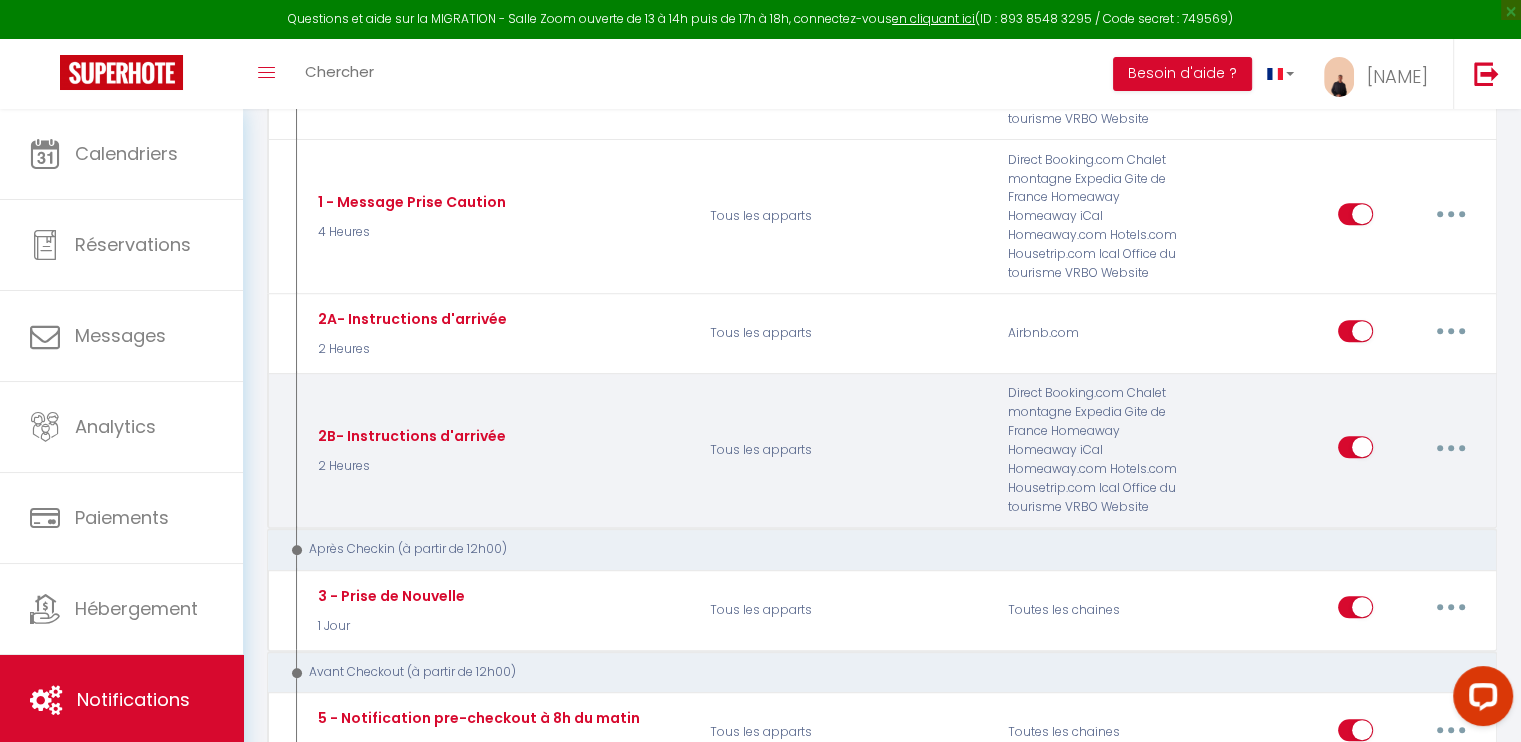 click at bounding box center (1451, 447) 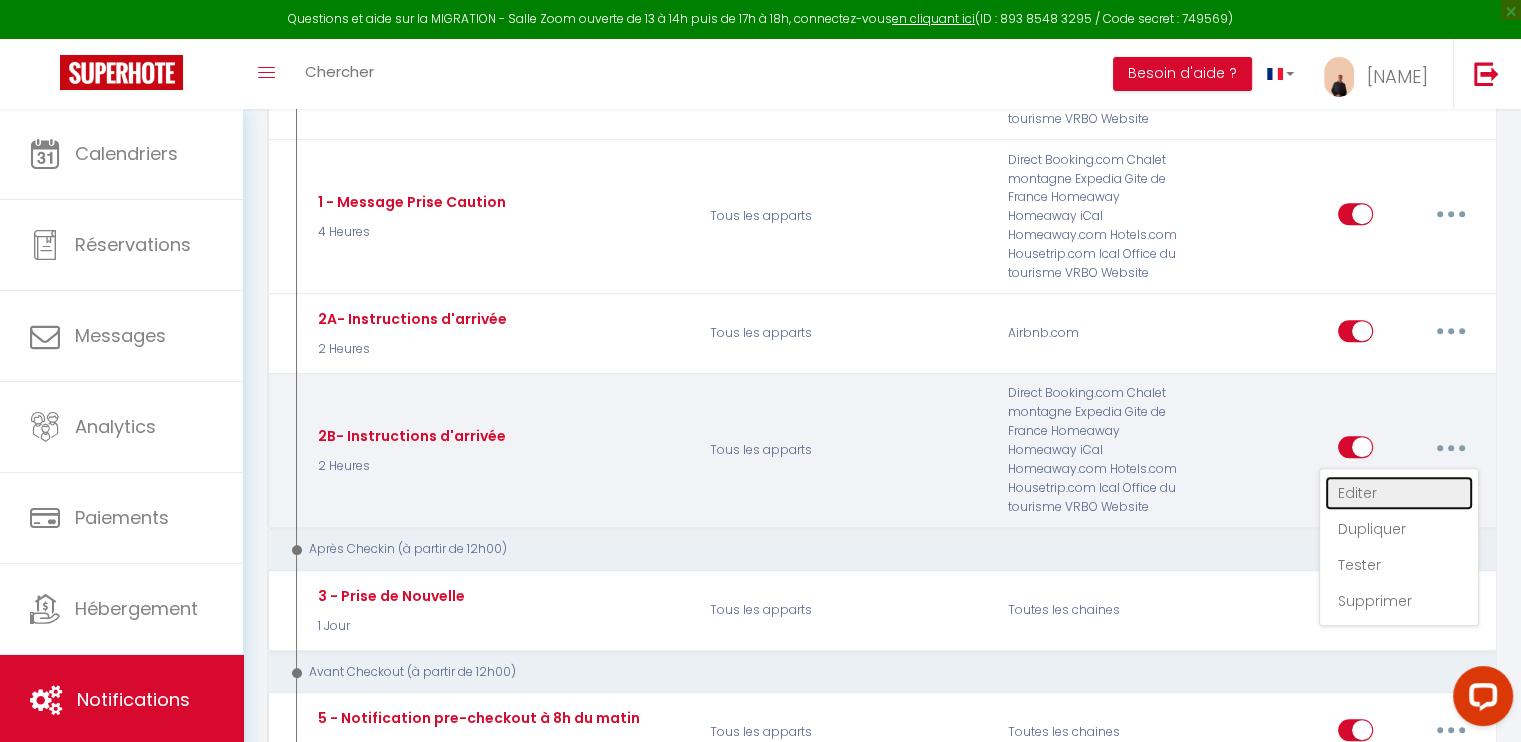 click on "Editer" at bounding box center [1399, 493] 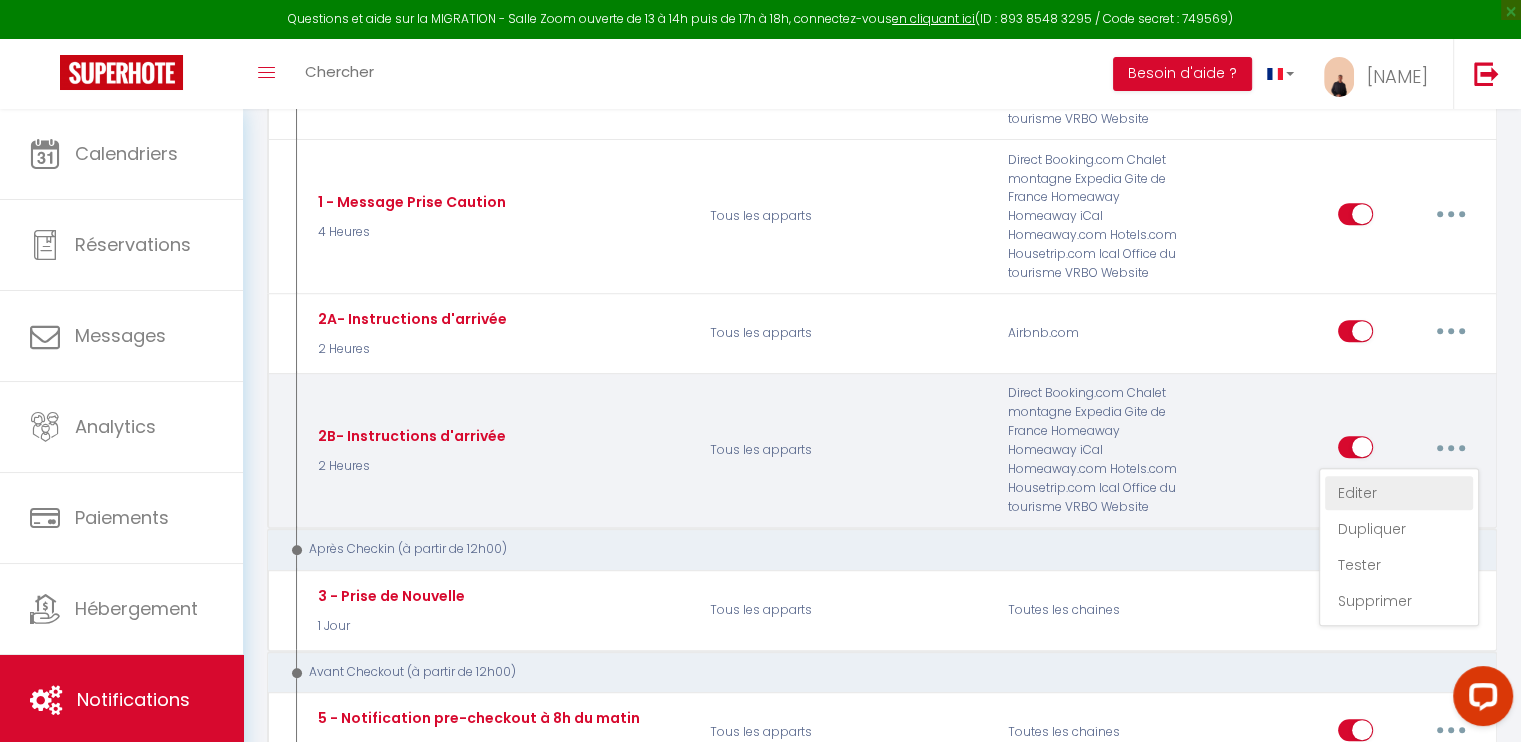 checkbox on "true" 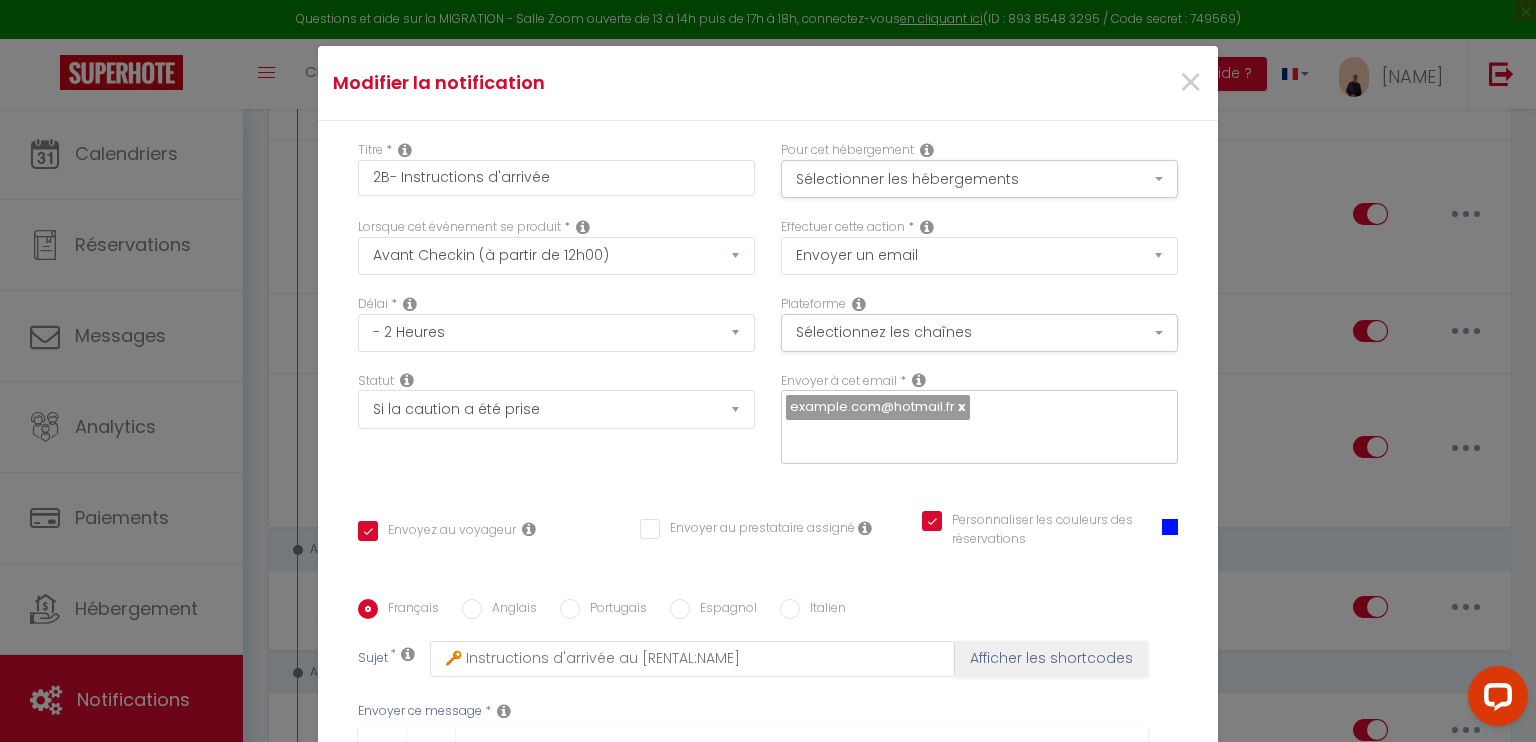 scroll, scrollTop: 372, scrollLeft: 0, axis: vertical 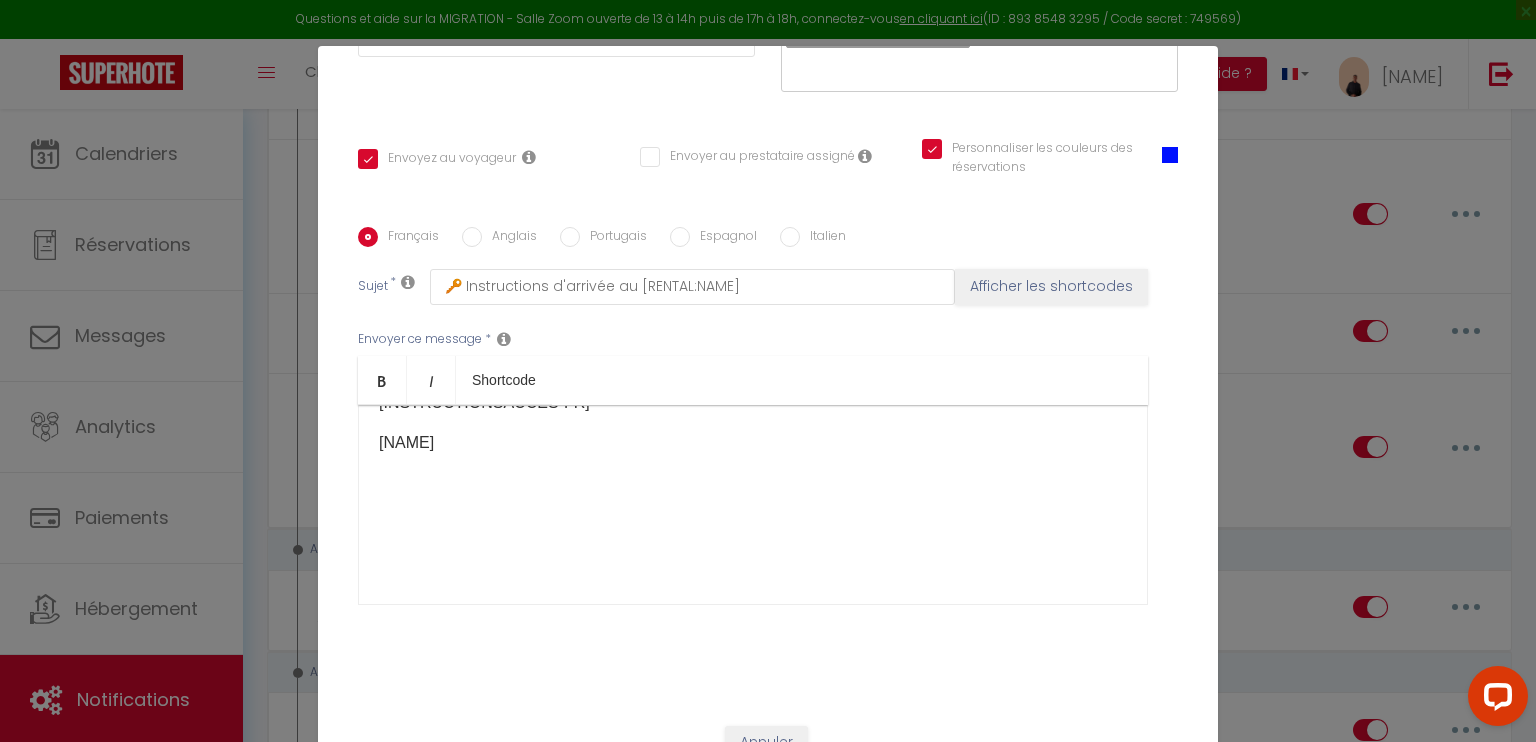 click on "[NAME]<span></span><span></span>" at bounding box center (753, 641) 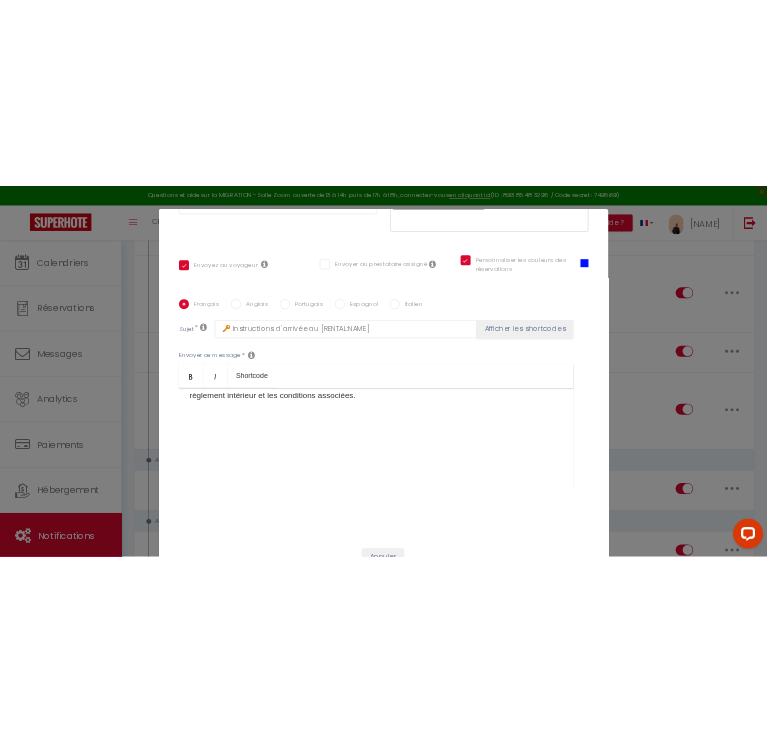 scroll, scrollTop: 0, scrollLeft: 0, axis: both 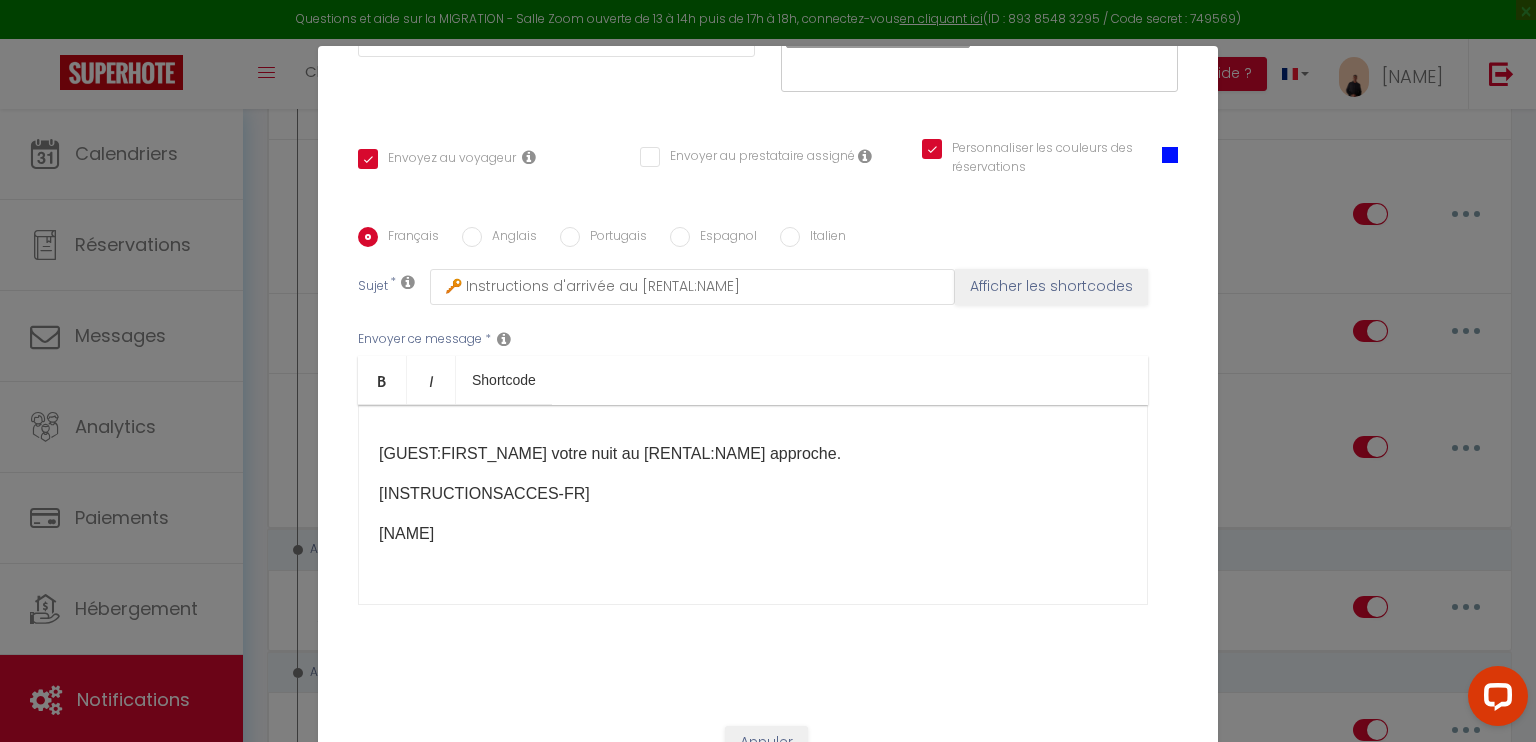 click on "[INSTRUCTIONSACCES-FR]​​" at bounding box center [753, 494] 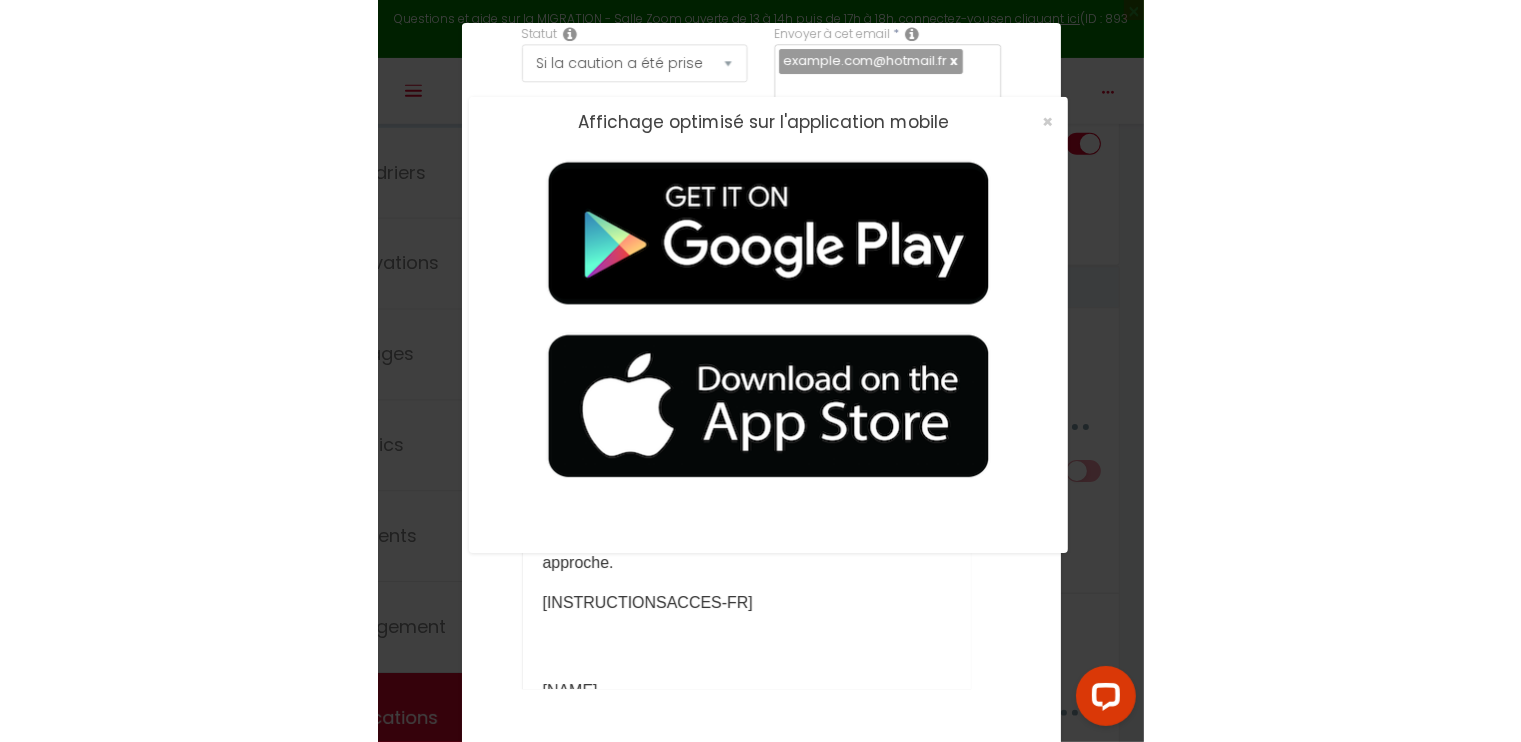 scroll, scrollTop: 42, scrollLeft: 0, axis: vertical 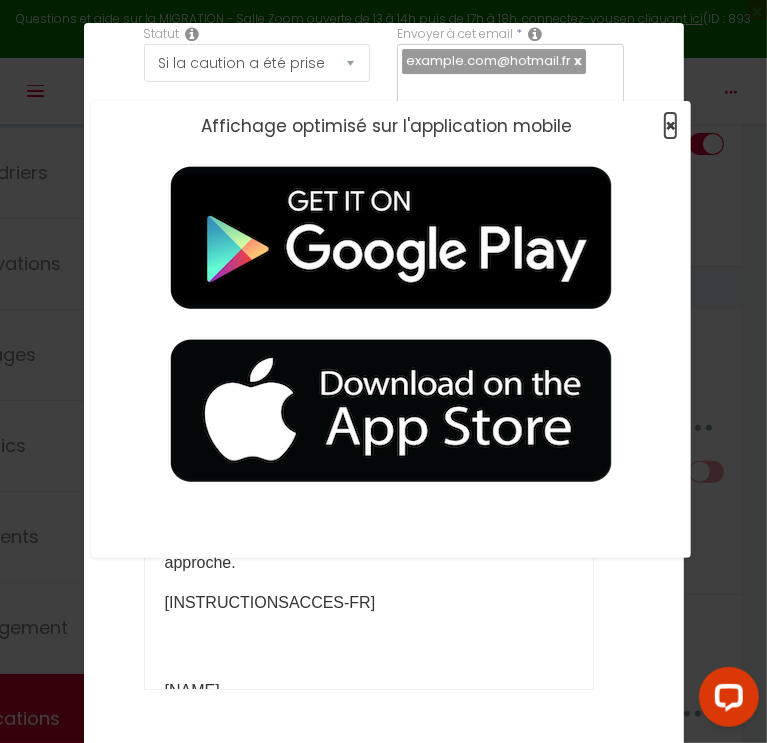 click on "×" at bounding box center [670, 125] 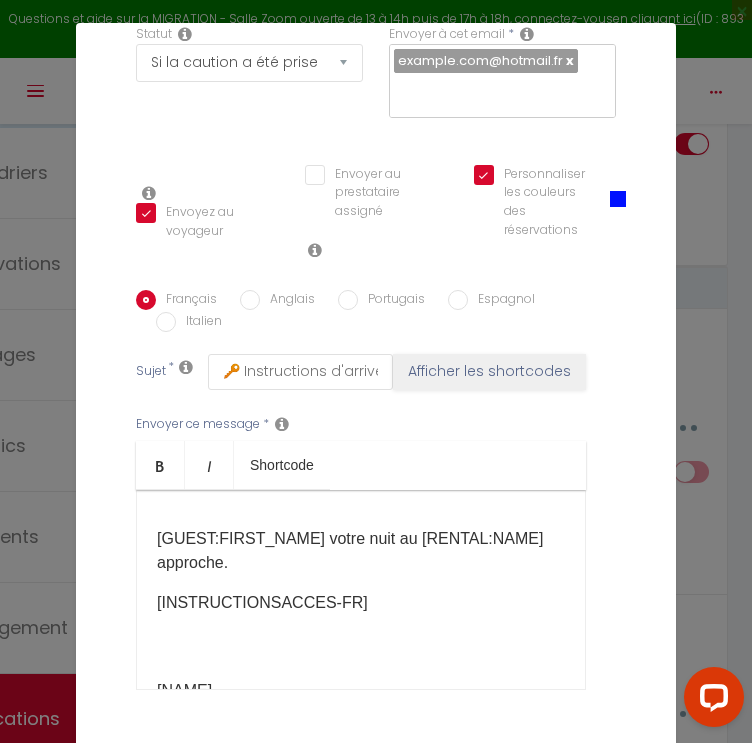 click on "[GUEST:FIRST_NAME] votre nuit au [RENTAL:NAME] approche." at bounding box center (361, 551) 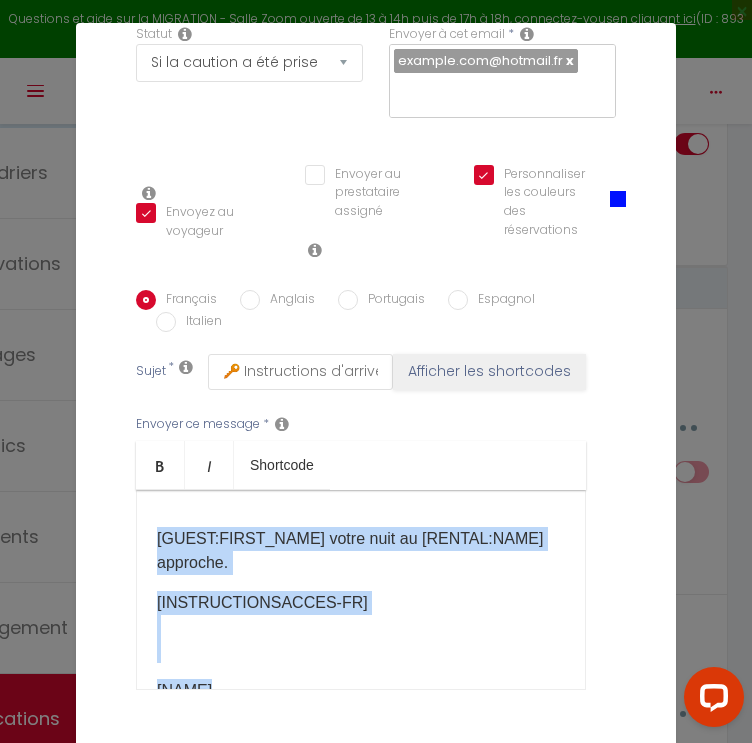 copy on "<span>[GUEST:FIRST_NAME]</span> votre nuit au [RENTAL:NAME]<span> approche. [INSTRUCTIONSACCES-FR]</span><span></span><span>[NAME]</span><span></span><span></span>" 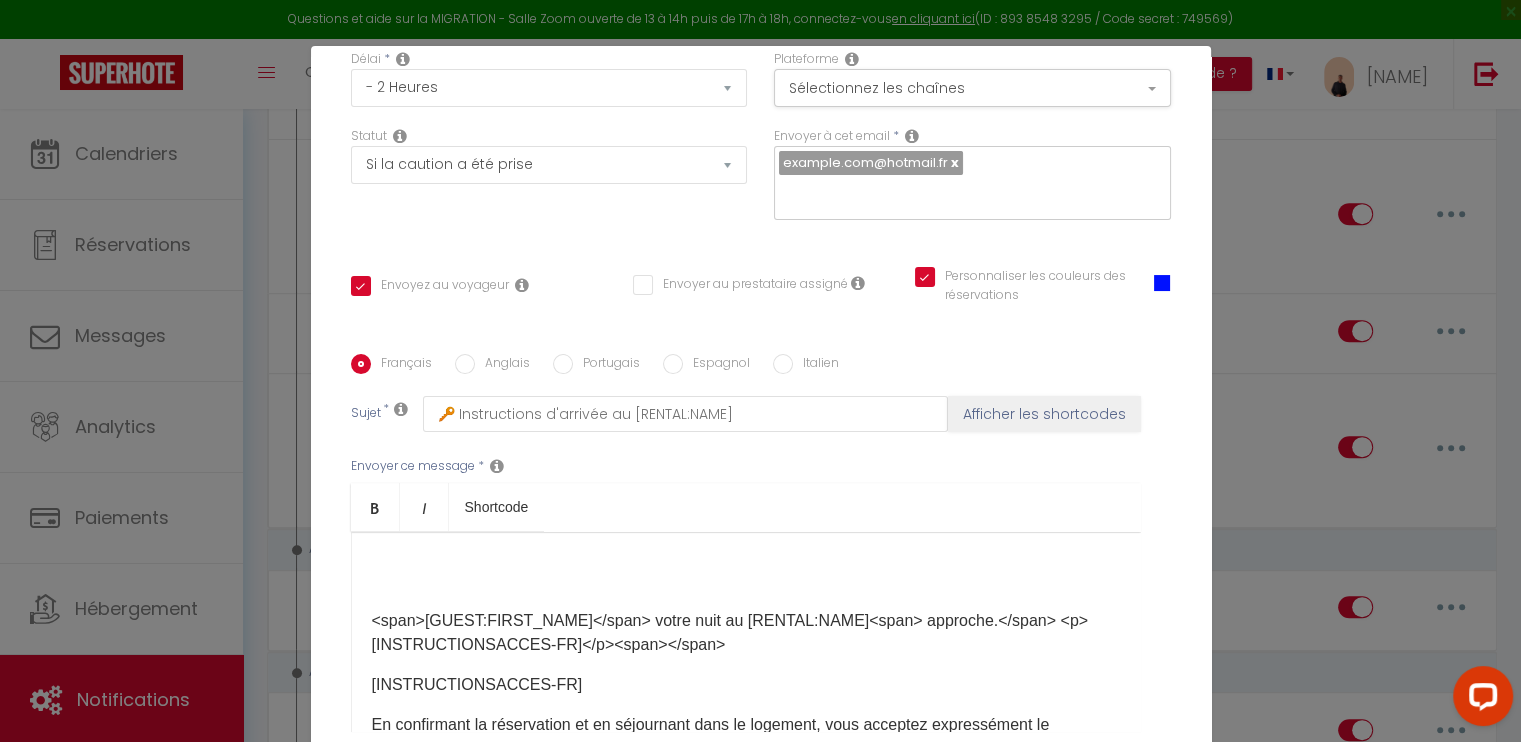 scroll, scrollTop: 241, scrollLeft: 0, axis: vertical 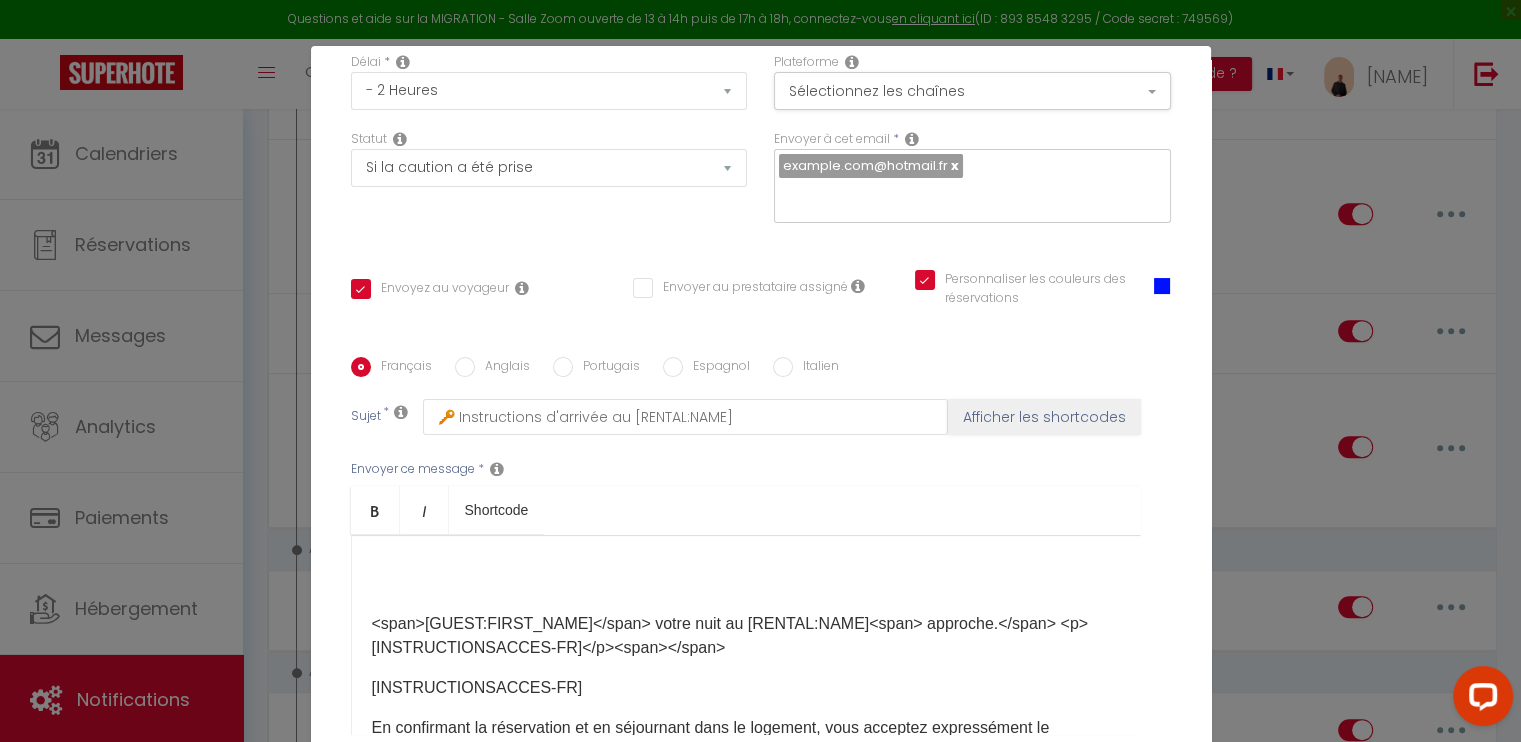click on "<span>[GUEST:FIRST_NAME]</span> votre nuit au [RENTAL:NAME]<span> approche.
[INSTRUCTIONSACCES-FR]</span><span></span>
<span>En confirmant la réservation et en séjournant dans le logement, vous acceptez expressément le règlement intérieur et les conditions associées. https://docs.google.com/document/d/1pGOtshMWe7-Ds3EAwY-r-JiwdfuxgeKHc3579bdwneA/edit?usp=sharing </span>
<span>[NAME]</span><span></span><span></span>" at bounding box center (746, 635) 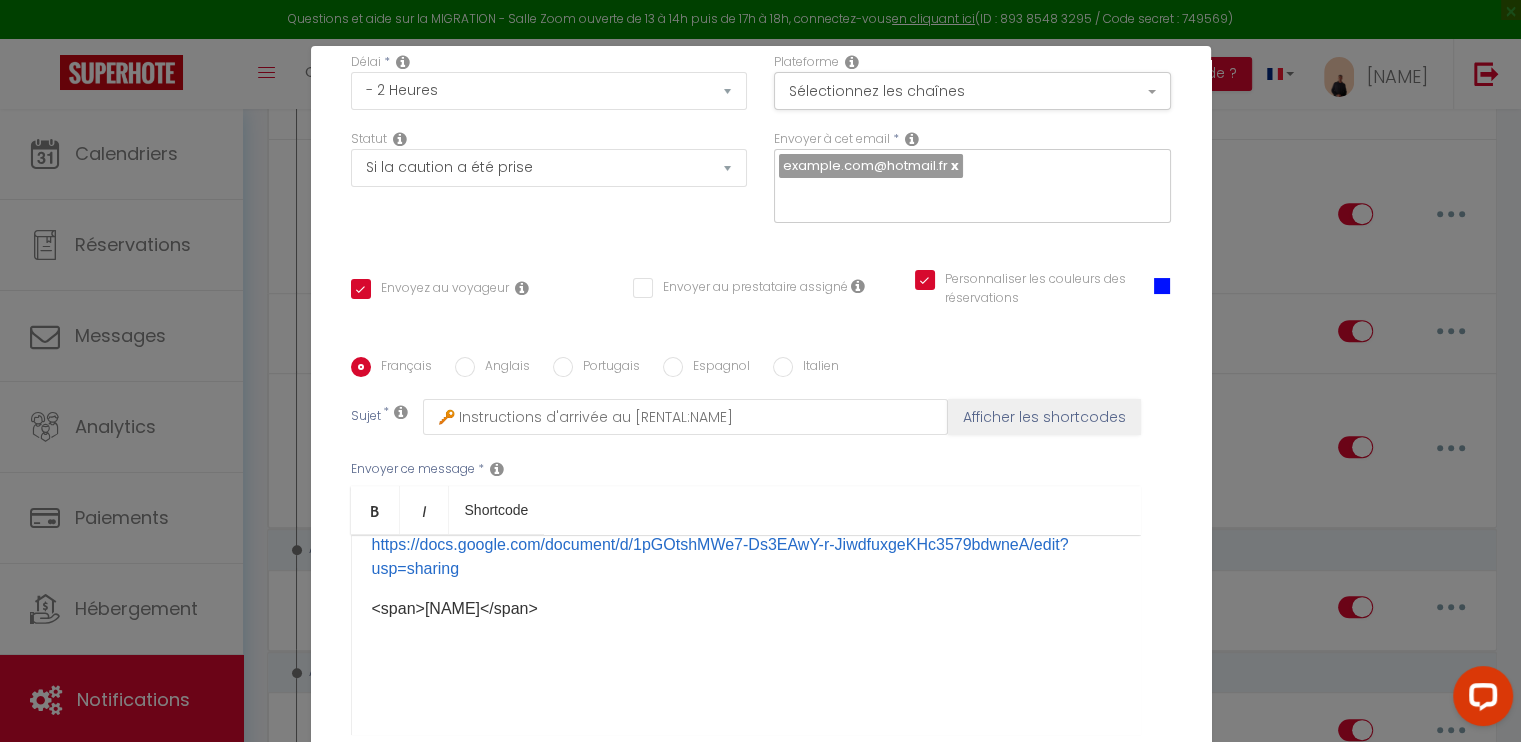 scroll, scrollTop: 190, scrollLeft: 0, axis: vertical 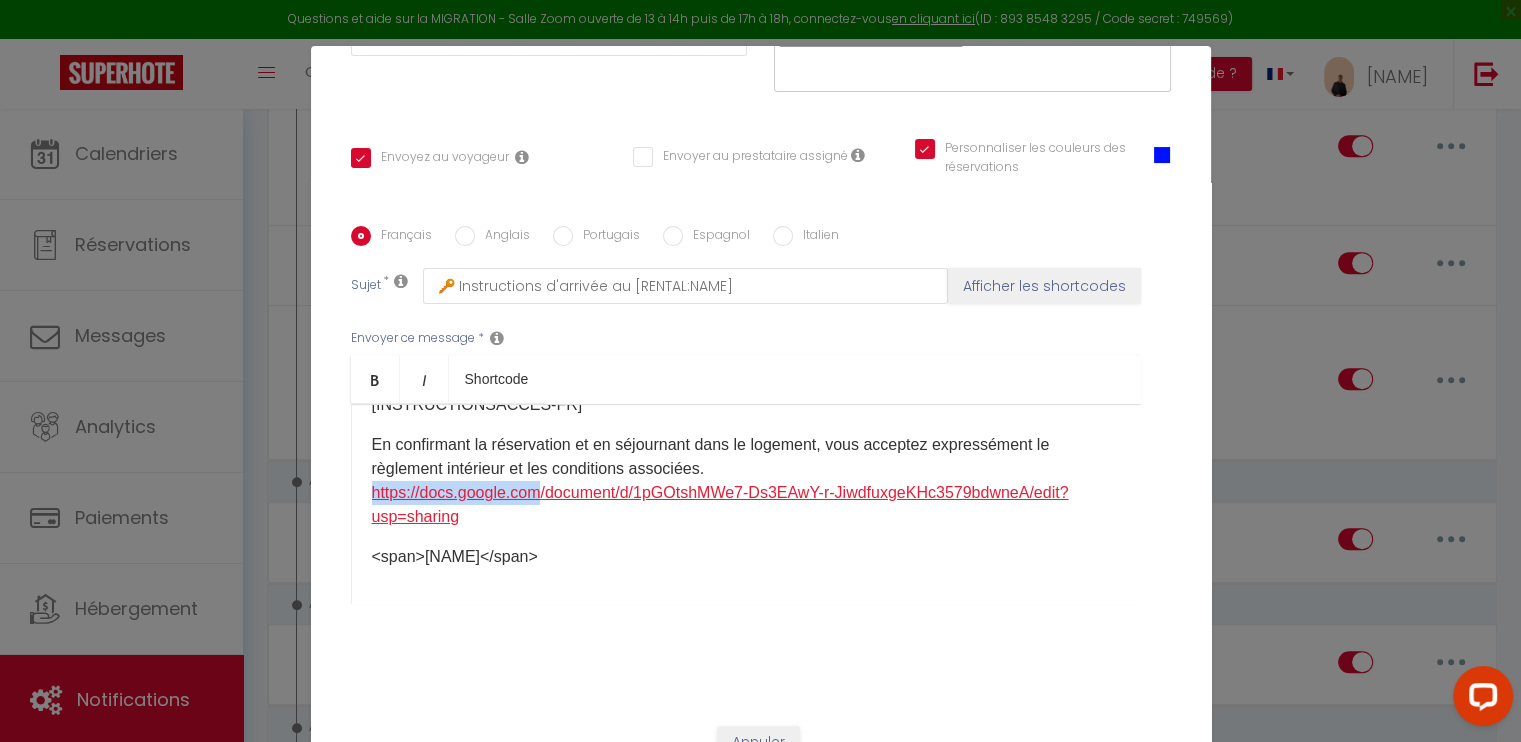 drag, startPoint x: 368, startPoint y: 442, endPoint x: 552, endPoint y: 444, distance: 184.01086 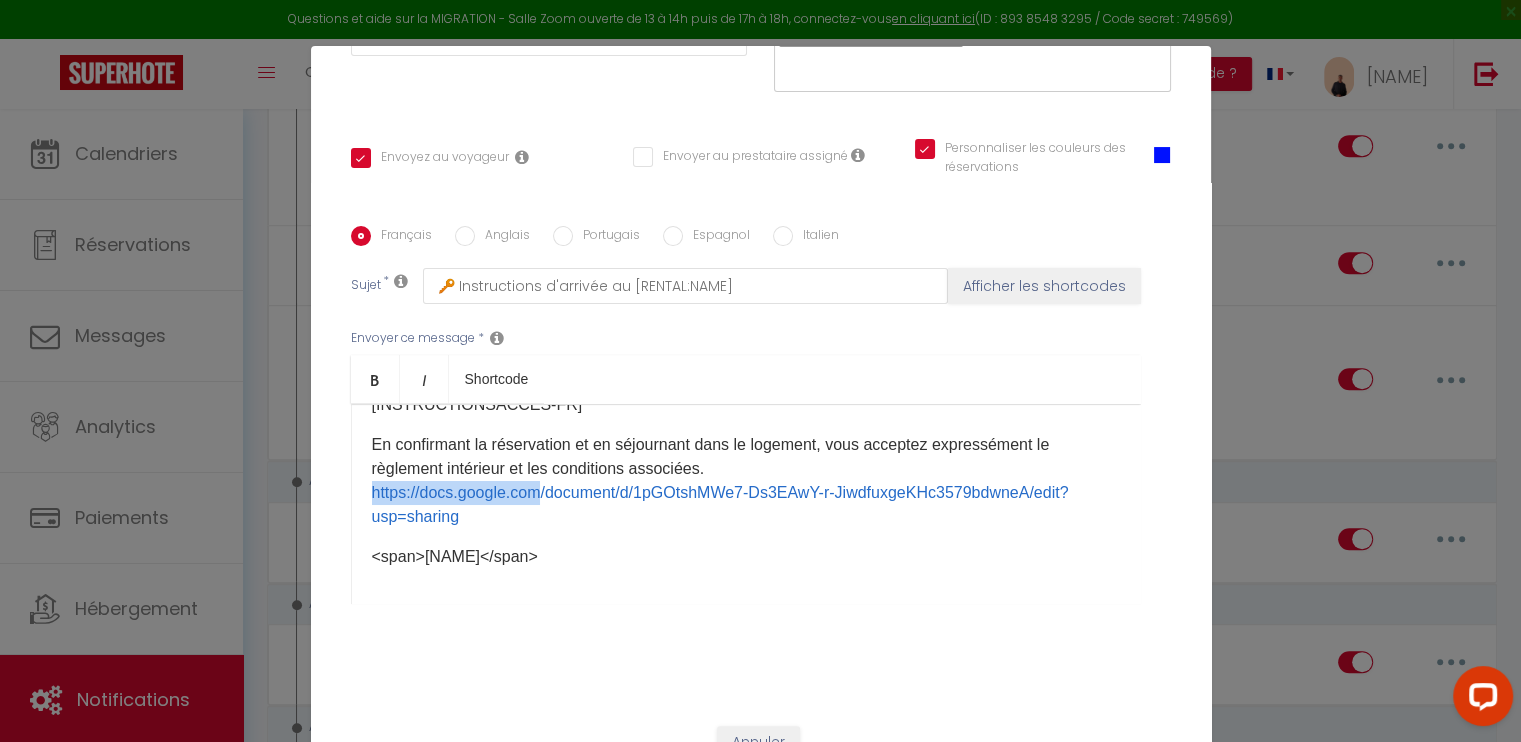 click on "Mettre à jour" at bounding box center (766, 778) 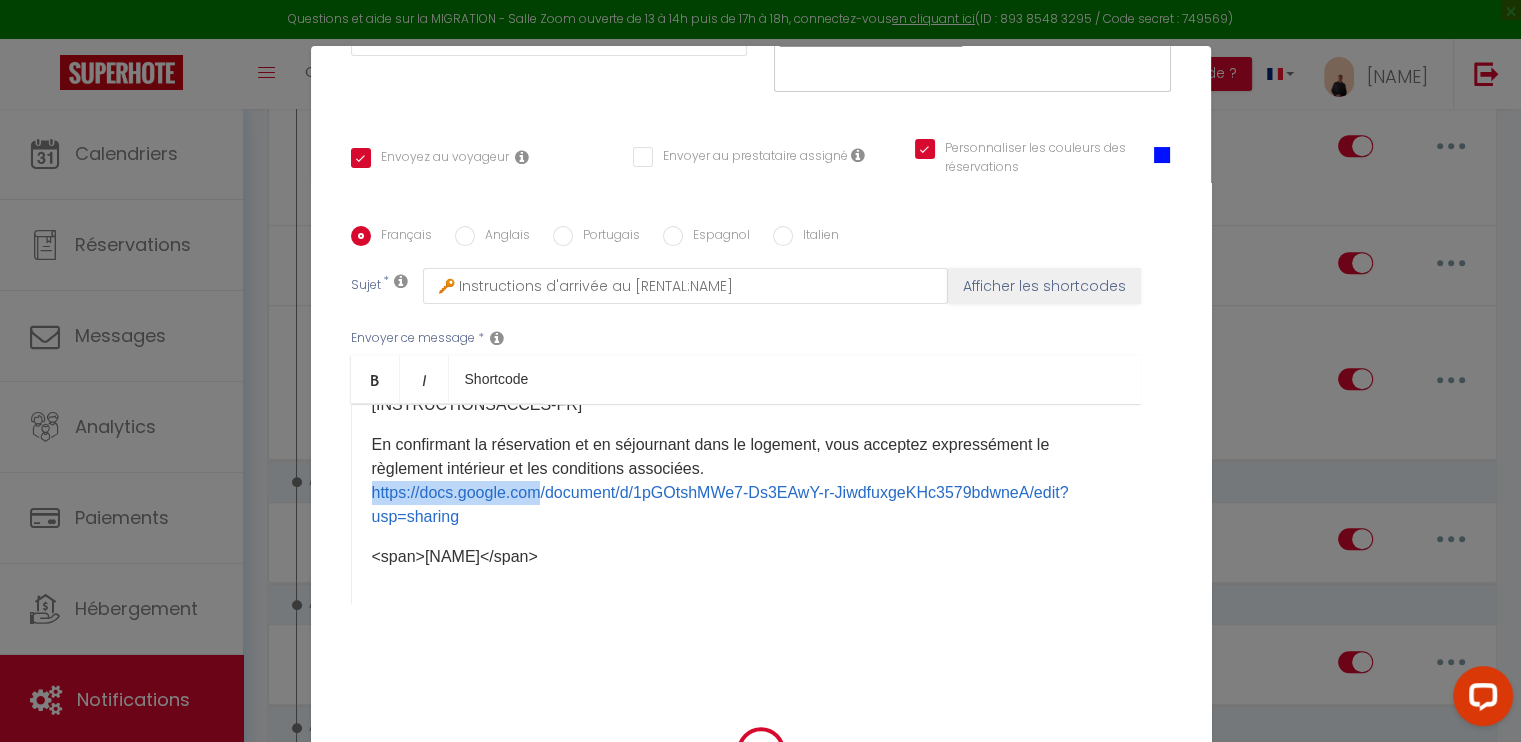 scroll, scrollTop: 352, scrollLeft: 0, axis: vertical 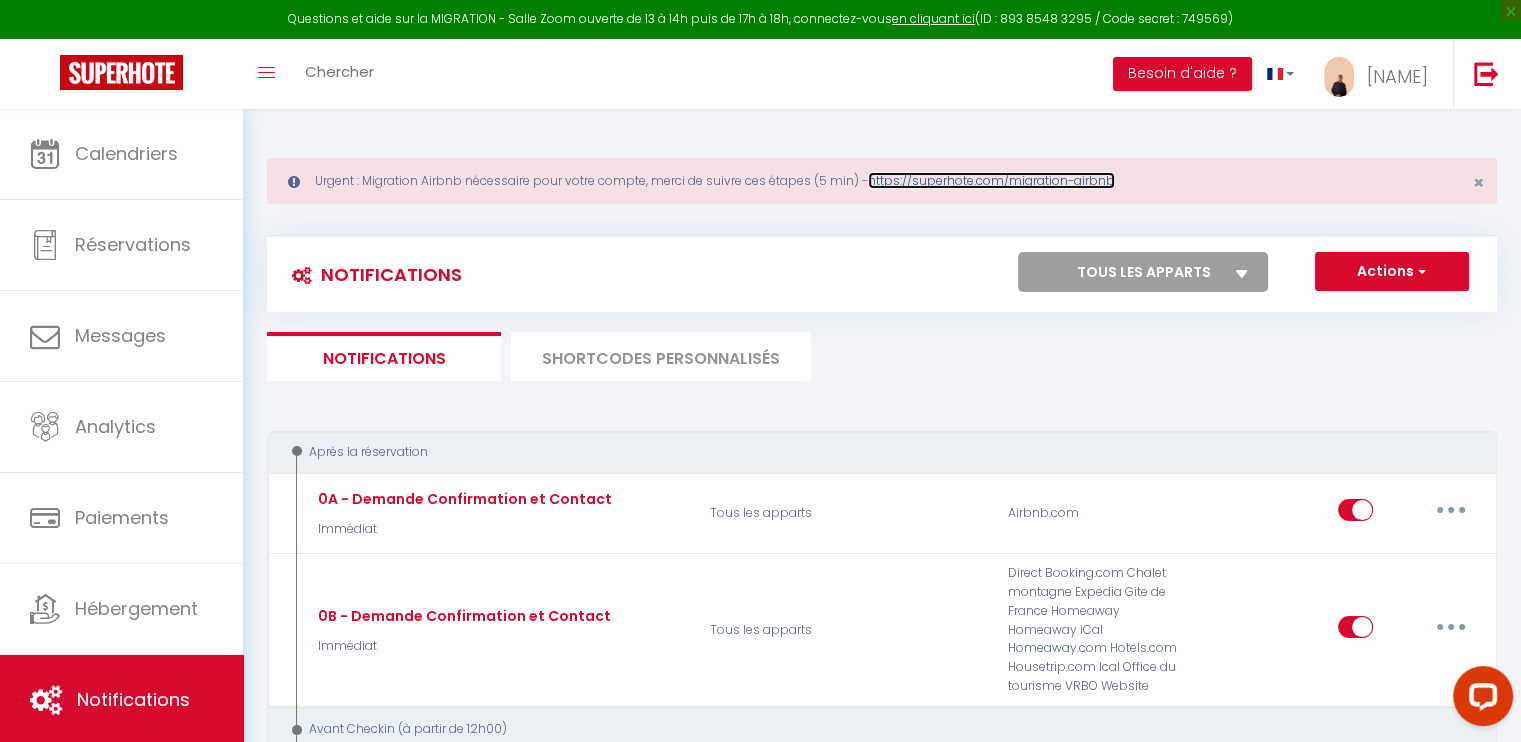 click on "https://superhote.com/migration-airbnb" at bounding box center (991, 180) 